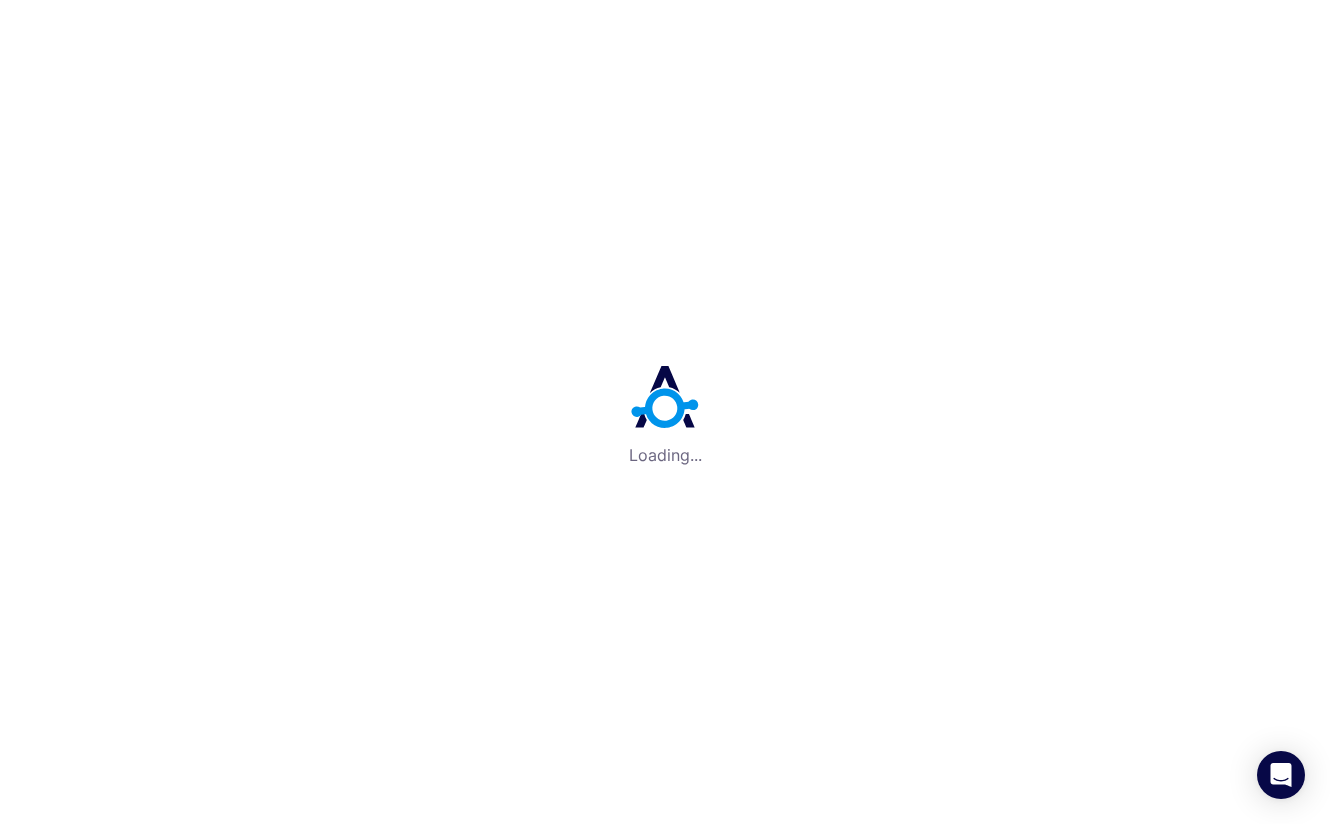 scroll, scrollTop: 0, scrollLeft: 0, axis: both 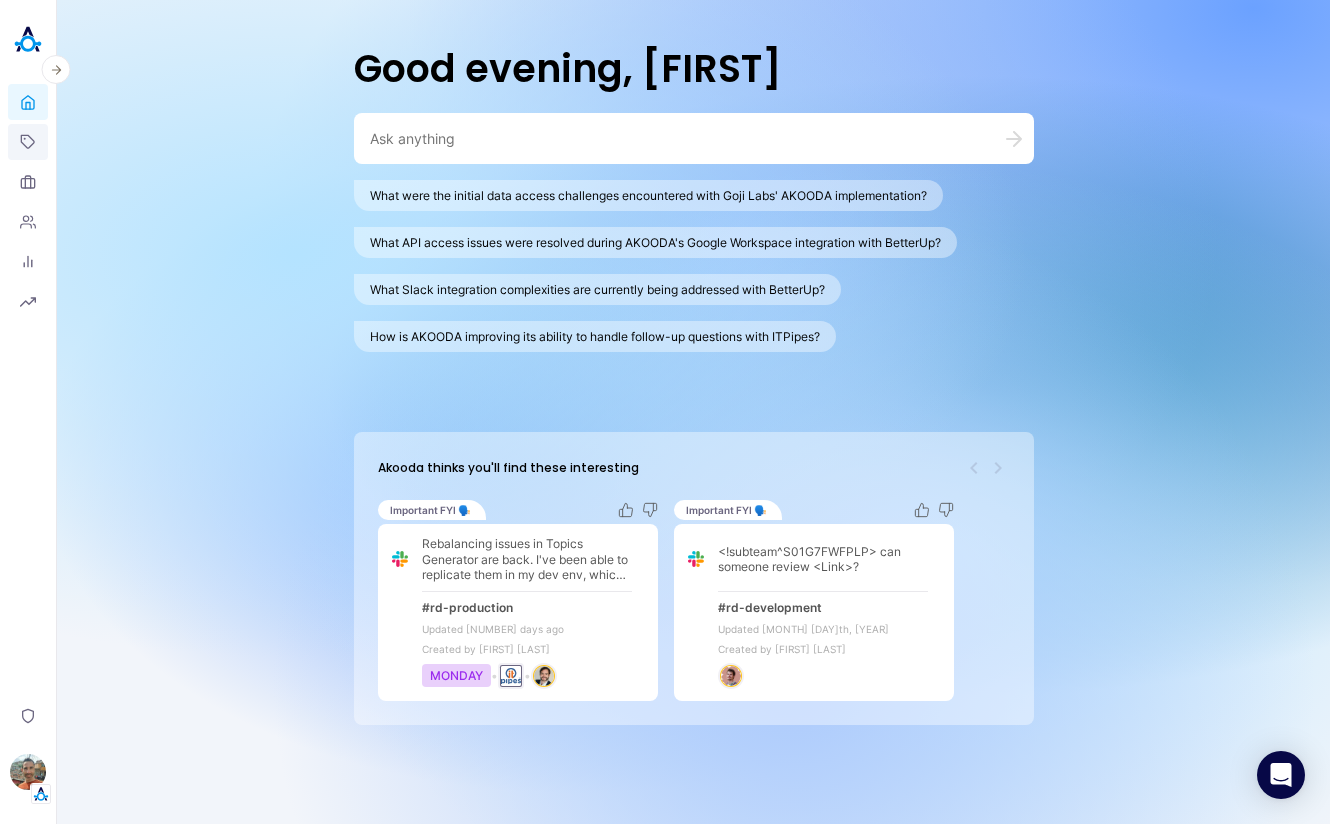 click 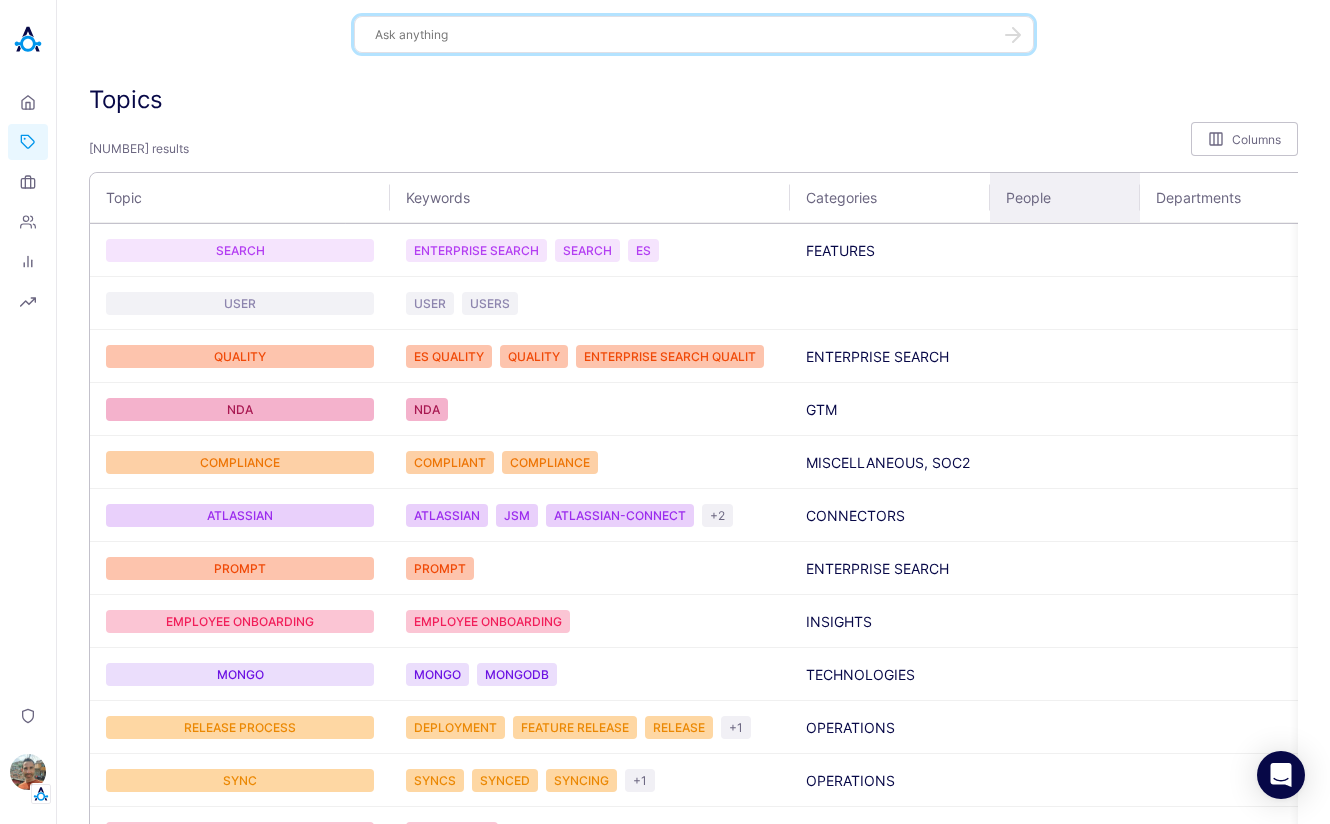 scroll, scrollTop: 0, scrollLeft: 251, axis: horizontal 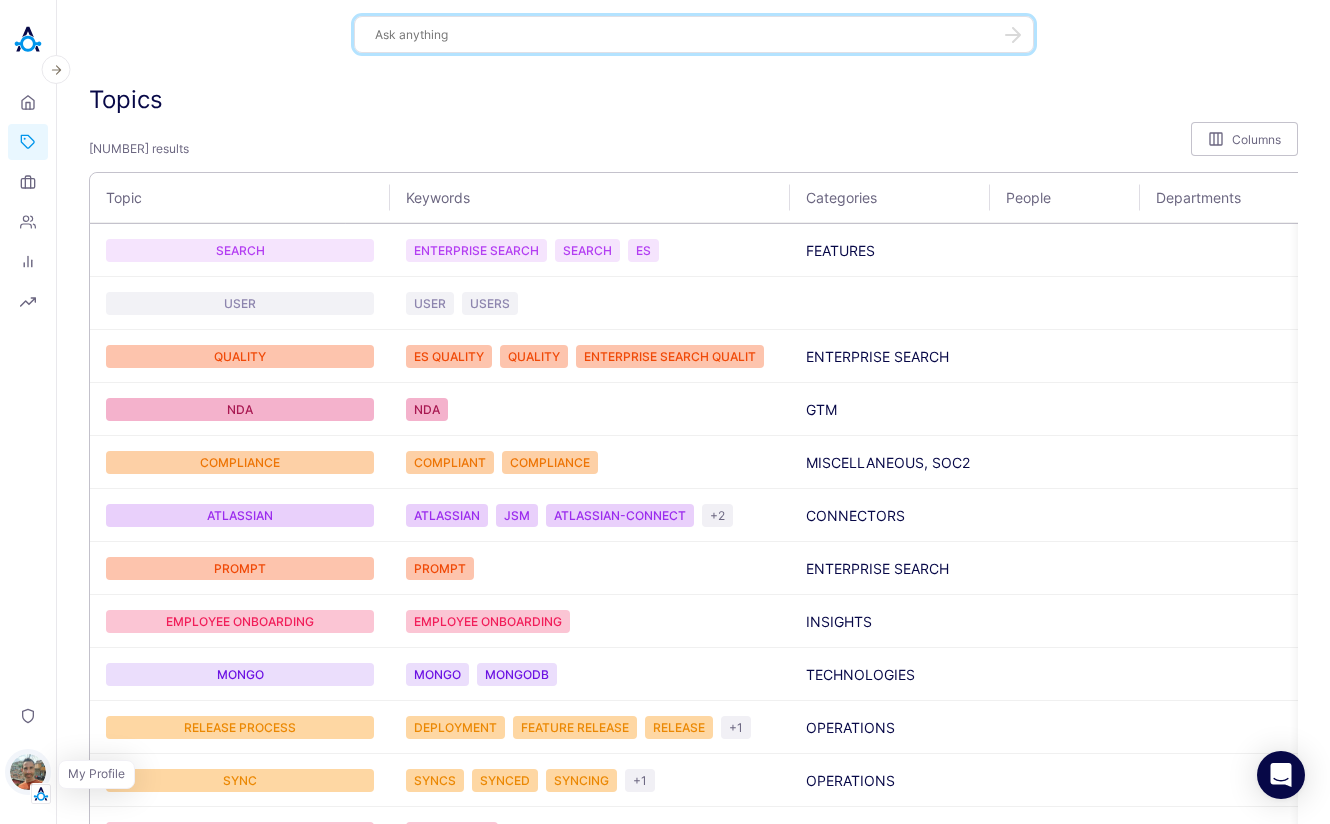 click at bounding box center (28, 772) 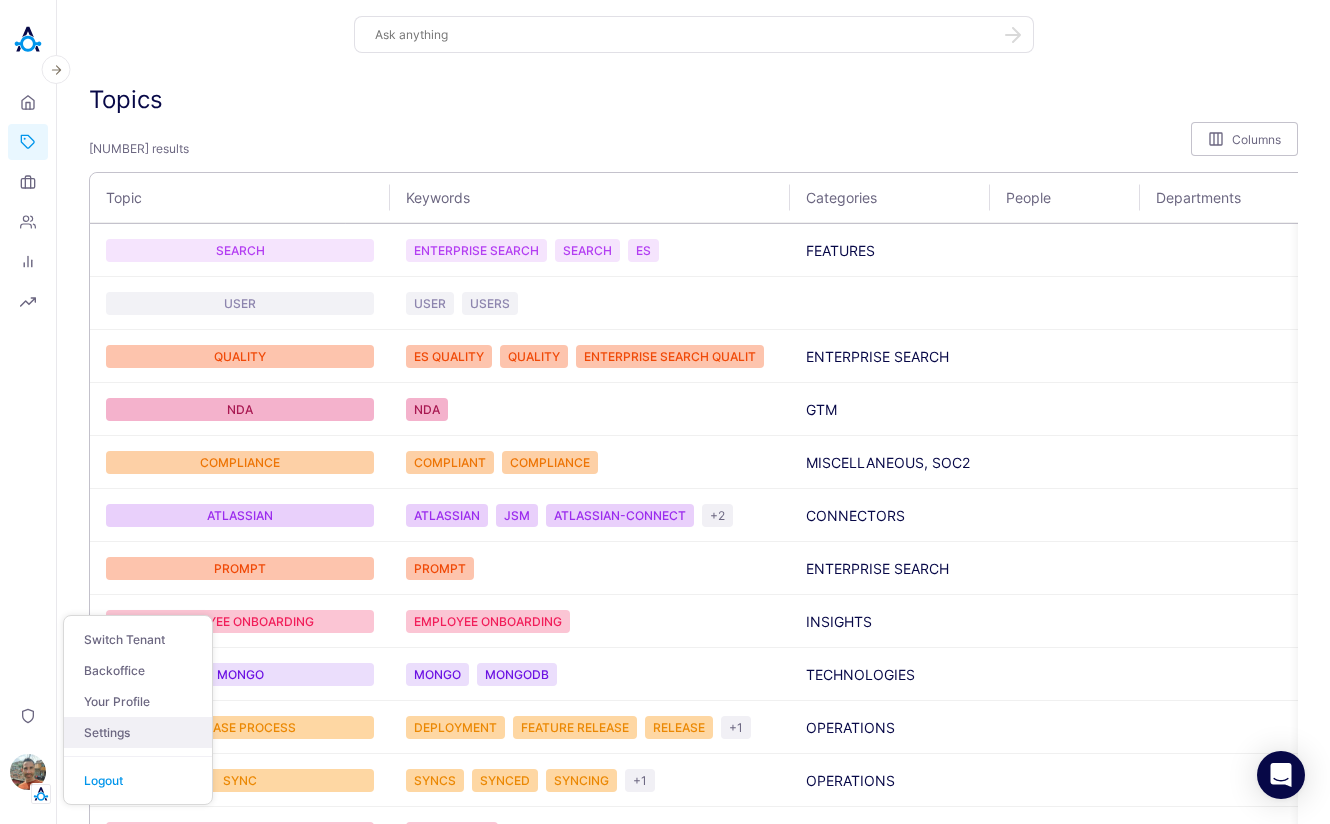 click on "Settings" at bounding box center [138, 732] 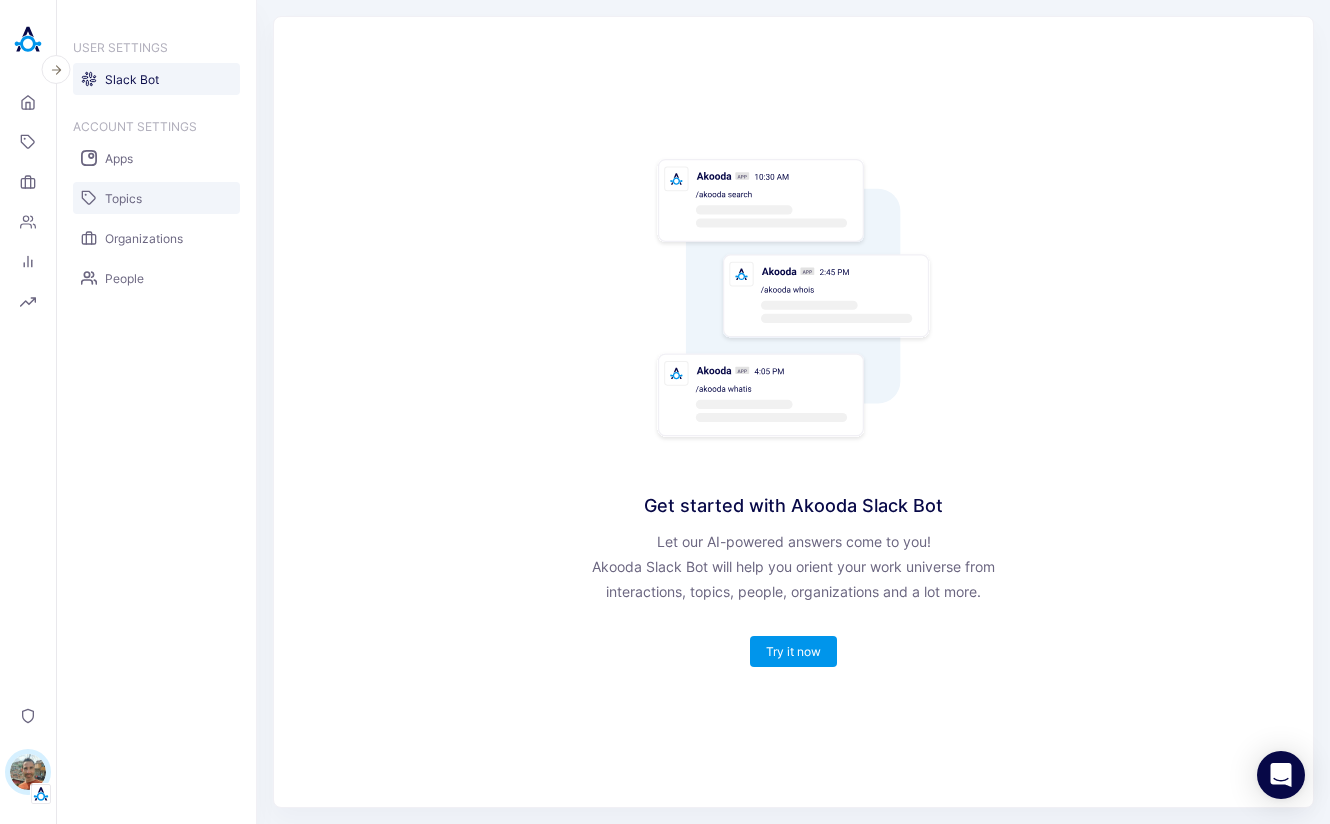 click on "Topics" at bounding box center [123, 198] 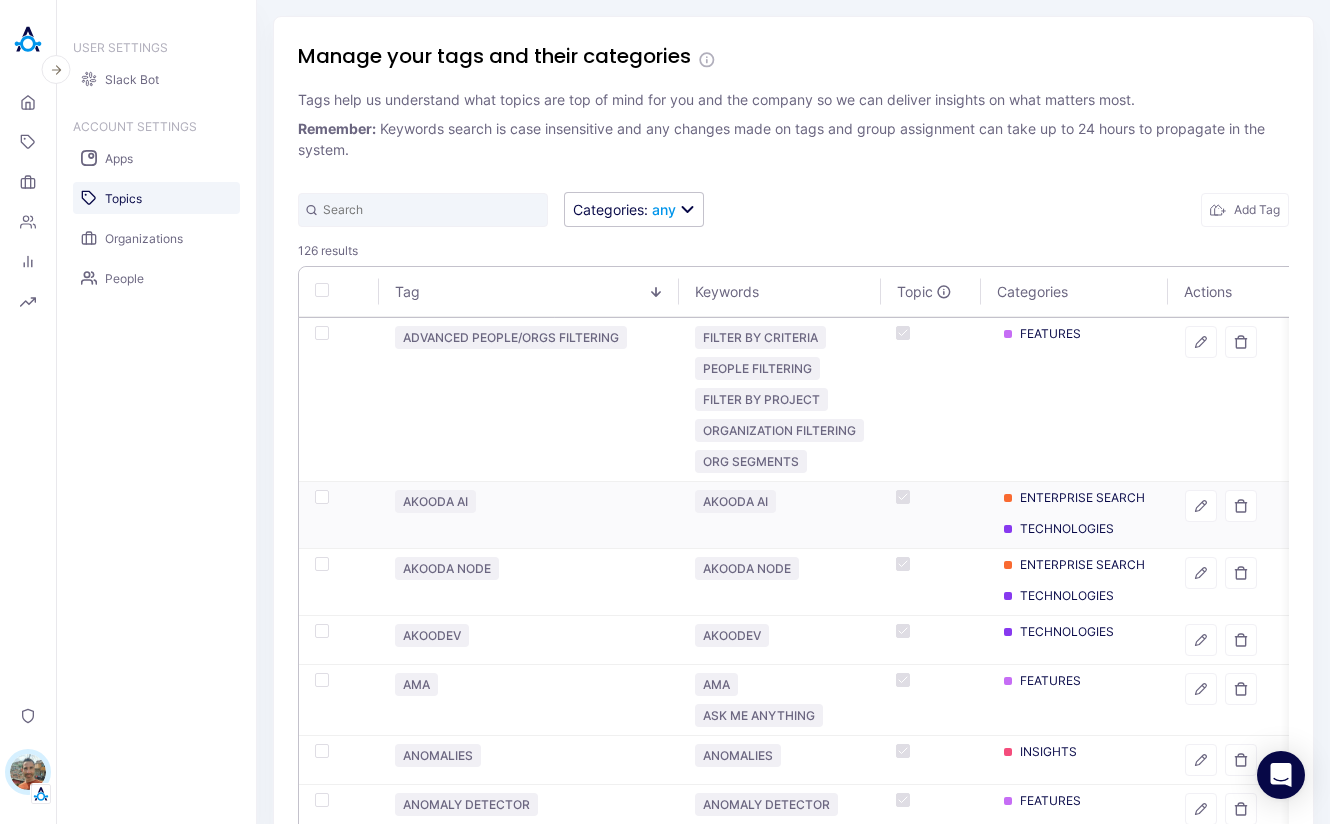 scroll, scrollTop: 300, scrollLeft: 0, axis: vertical 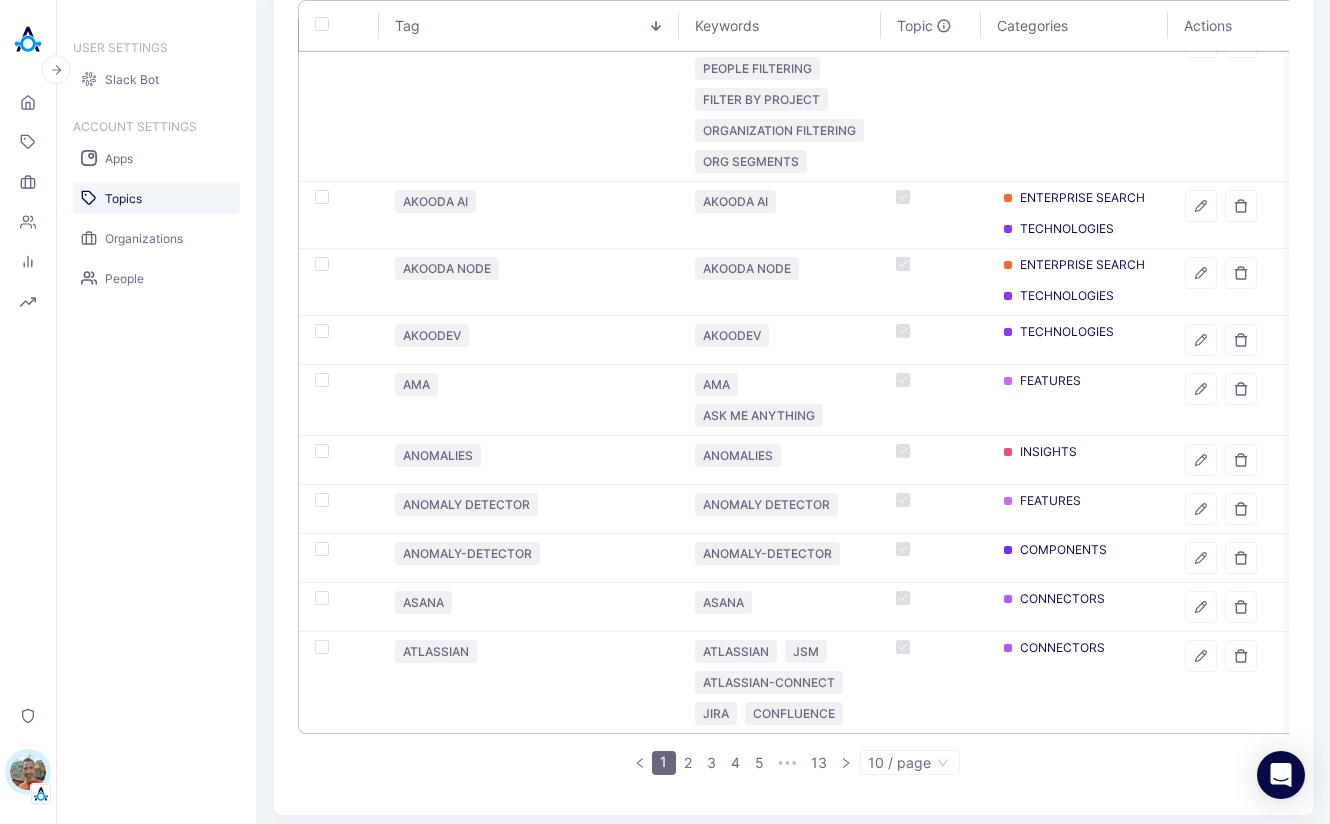 click on "Topics" at bounding box center (28, 142) 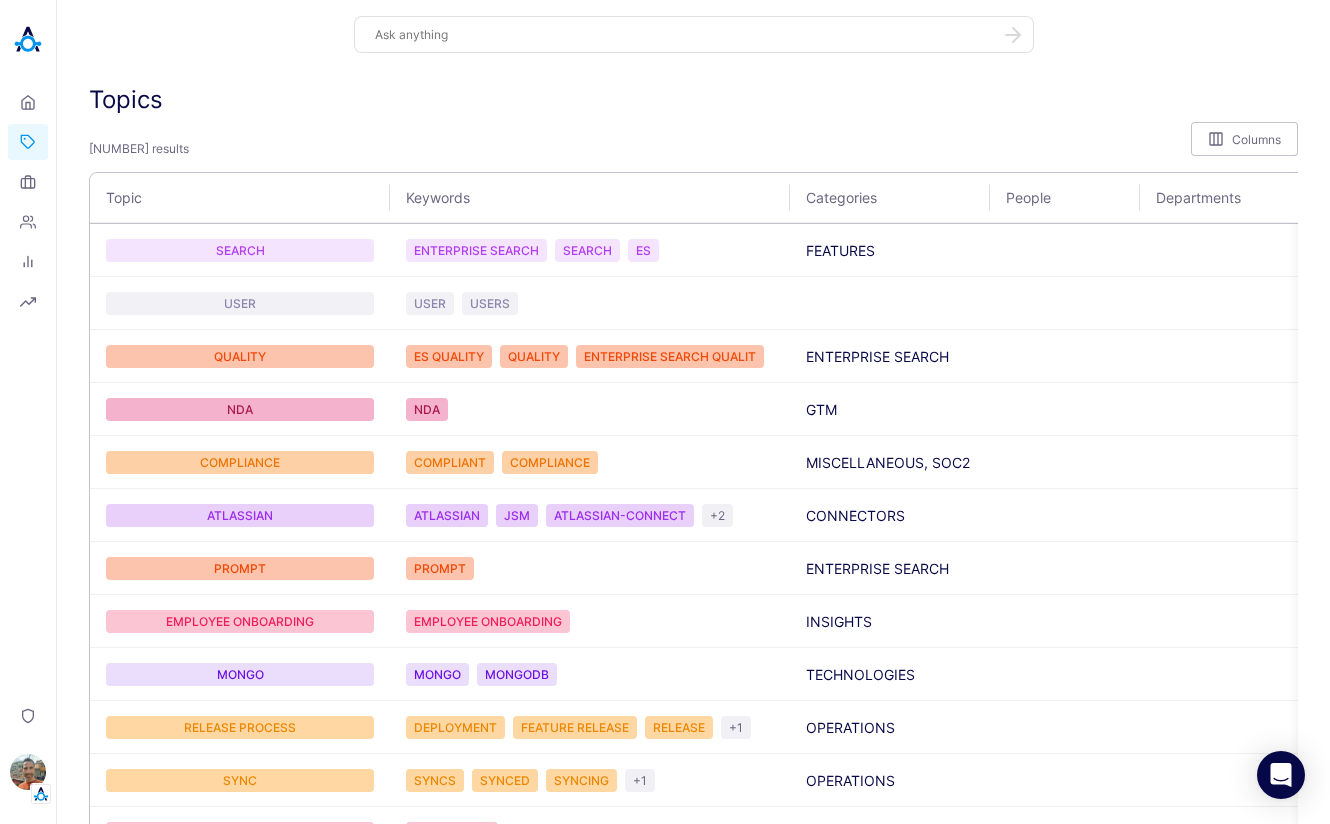 click on "[NUMBER] results" at bounding box center [139, 148] 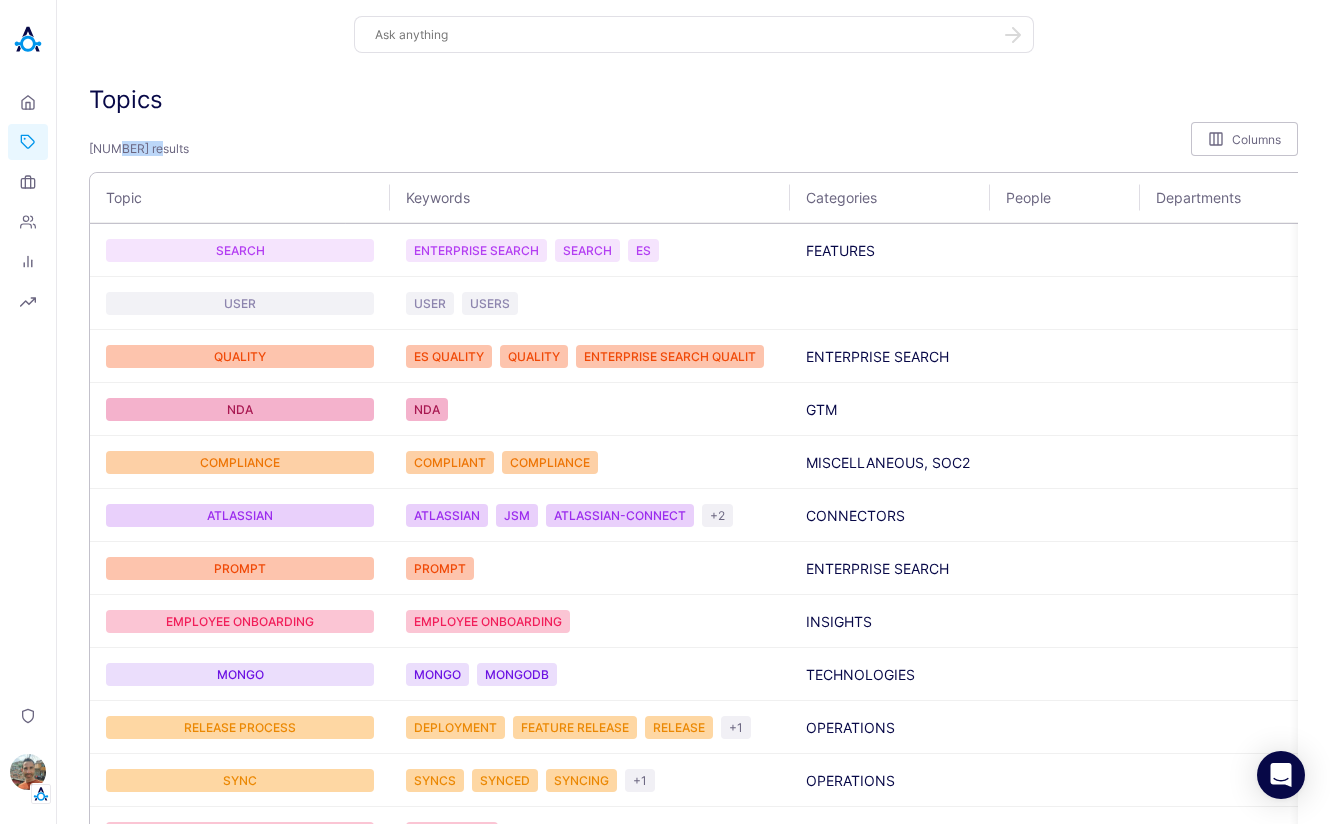 click on "[NUMBER] results" at bounding box center [139, 148] 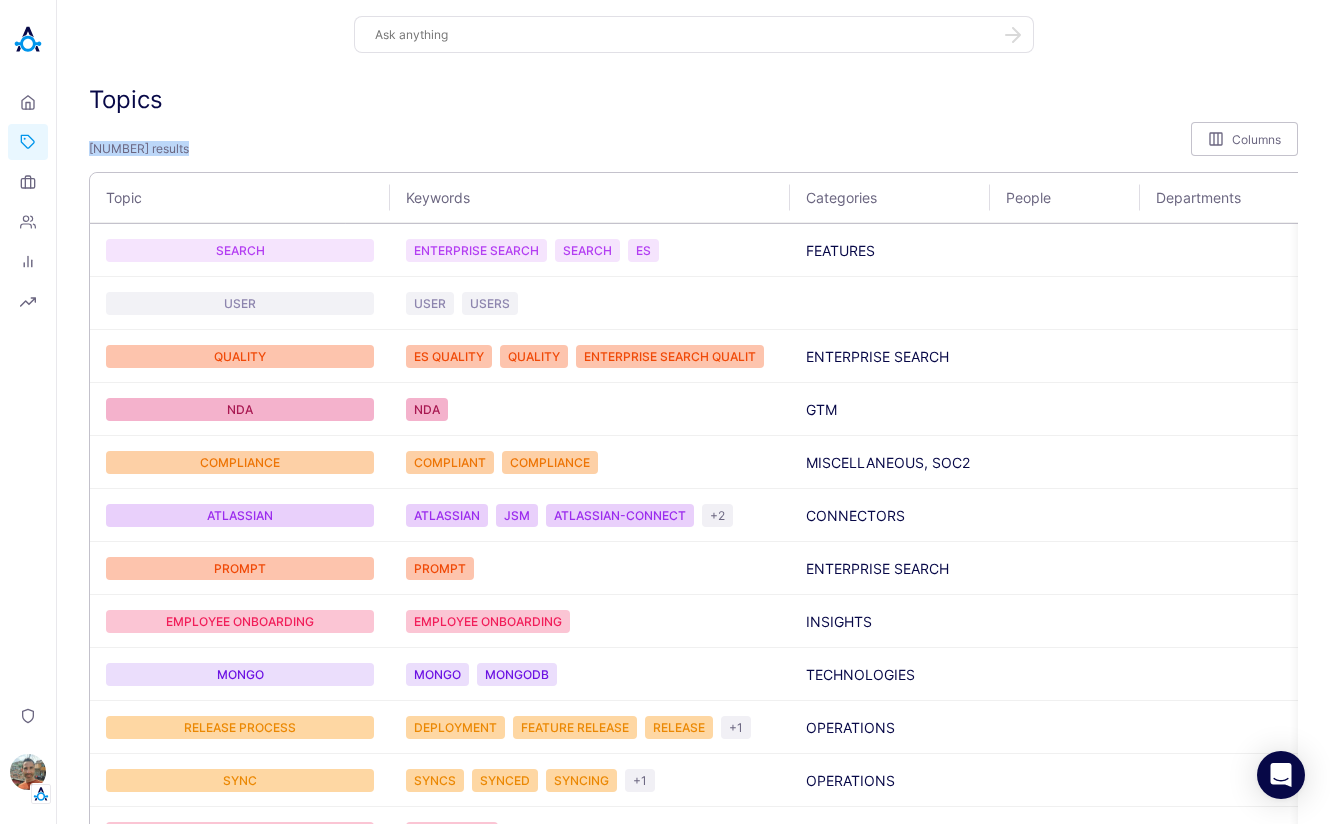 click on "[NUMBER] results" at bounding box center (139, 148) 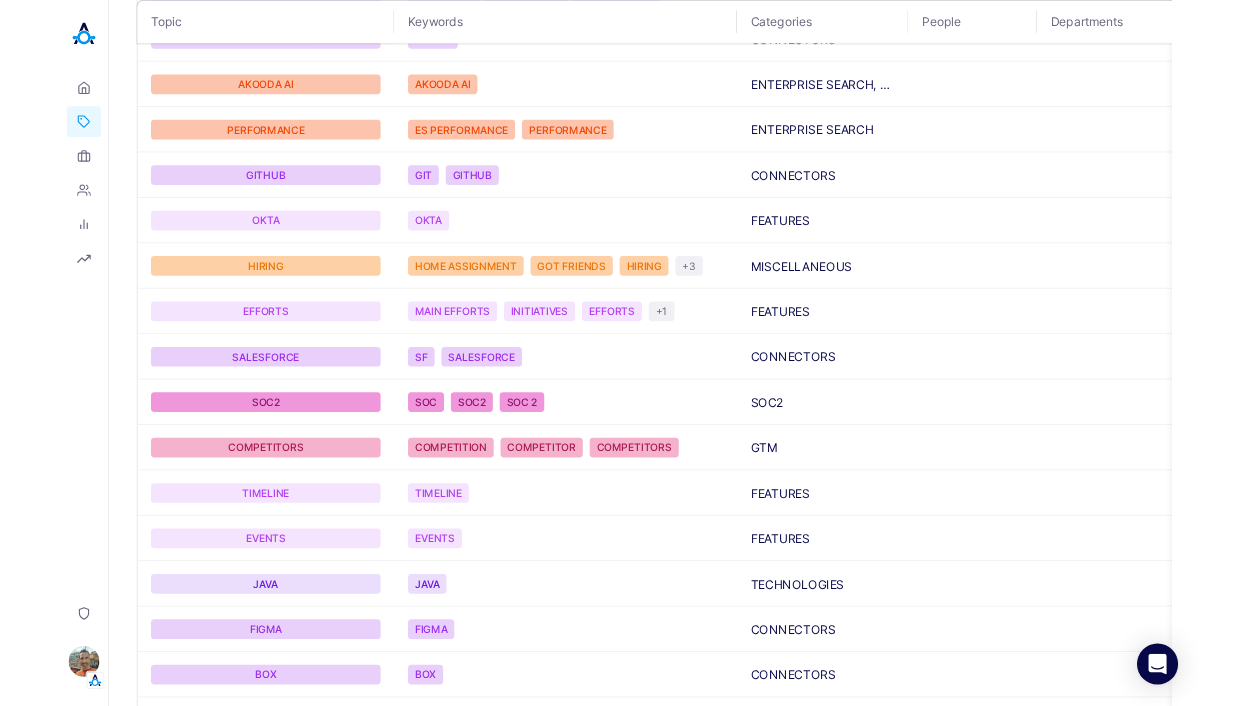scroll, scrollTop: 2123, scrollLeft: 0, axis: vertical 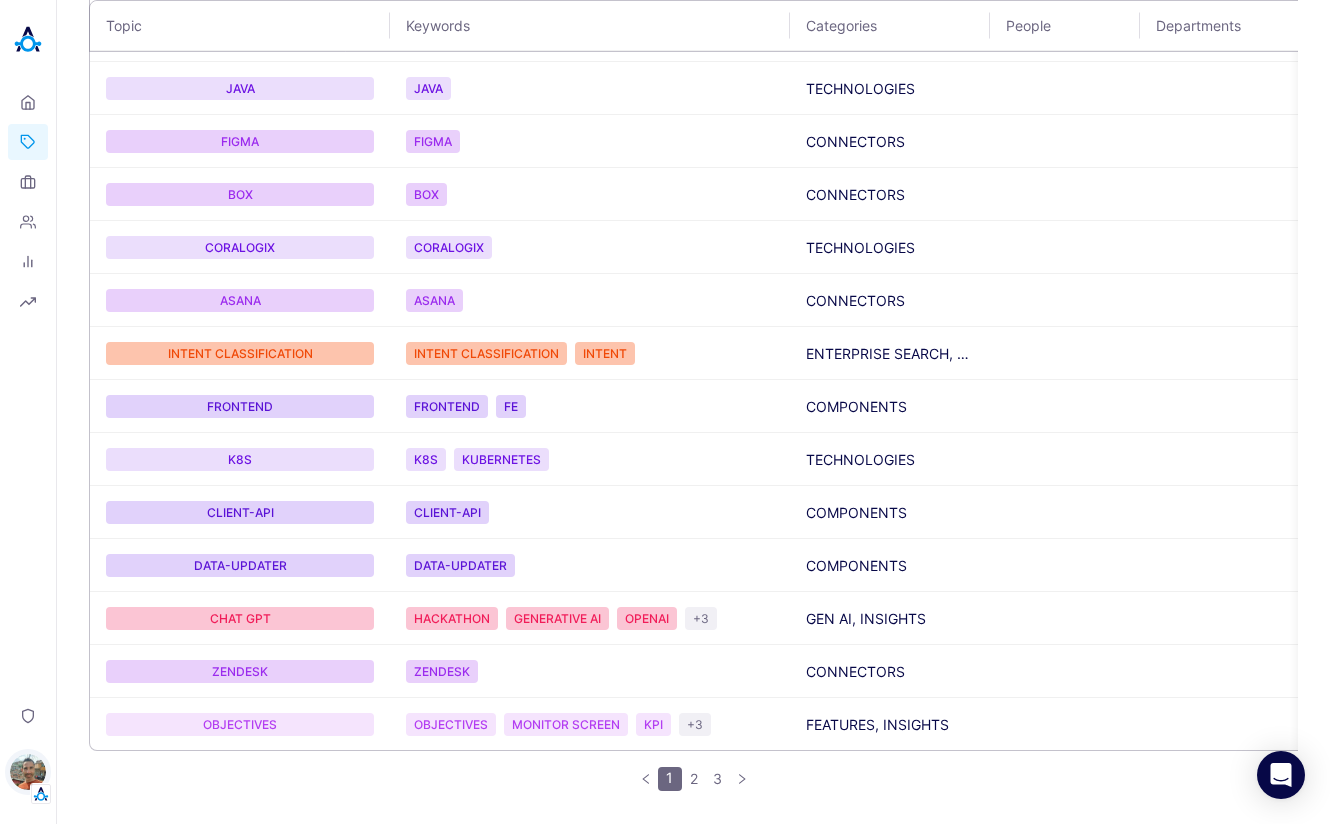 click at bounding box center (28, 772) 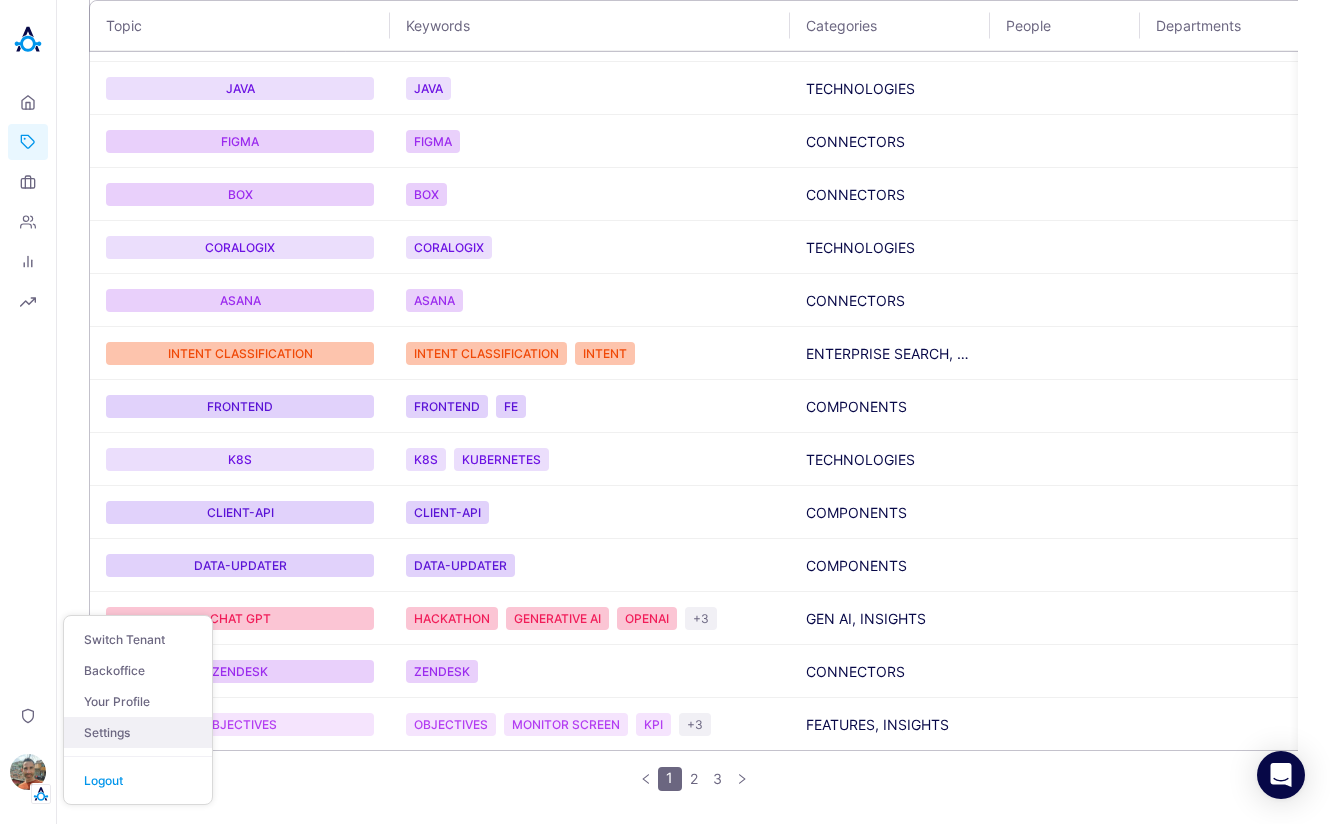 click on "Settings" at bounding box center (138, 732) 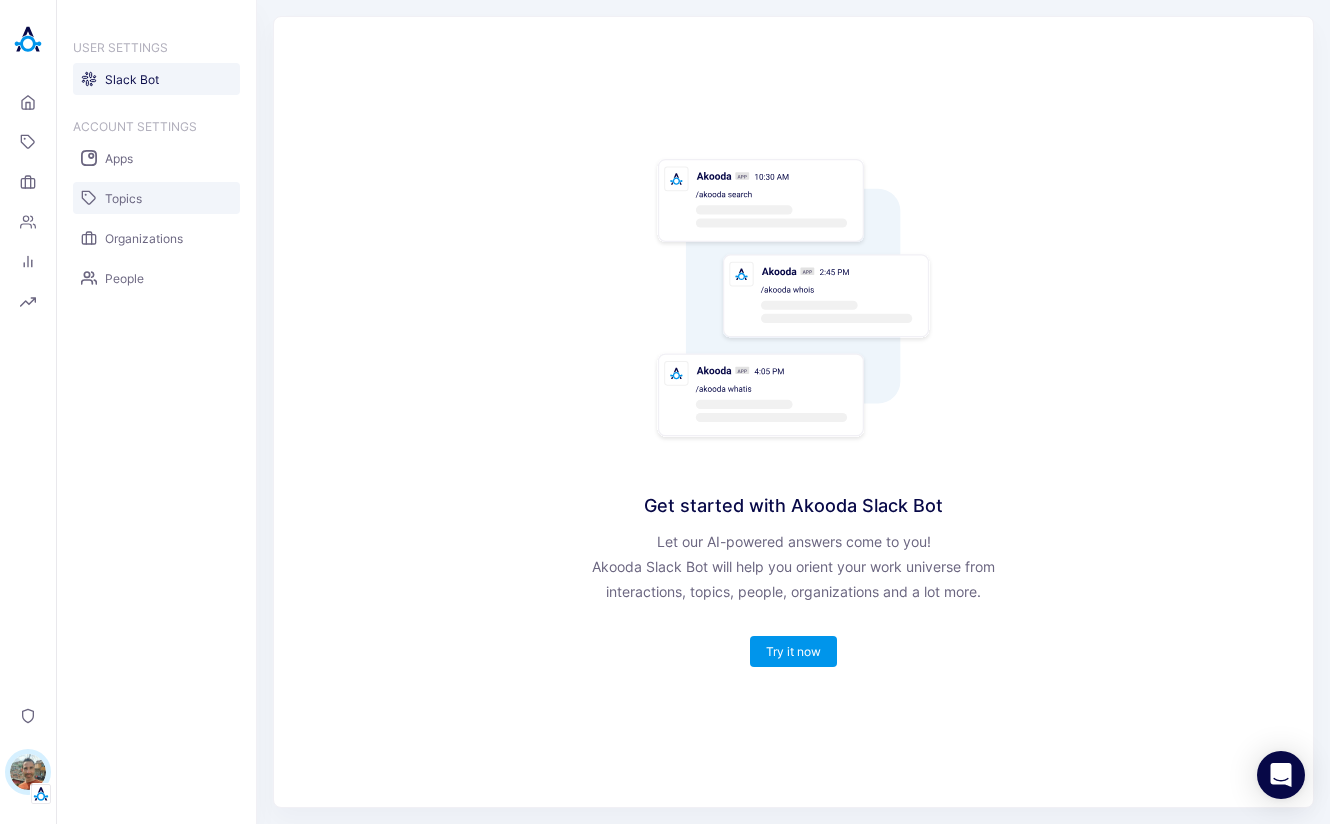 click on "Topics" at bounding box center [123, 198] 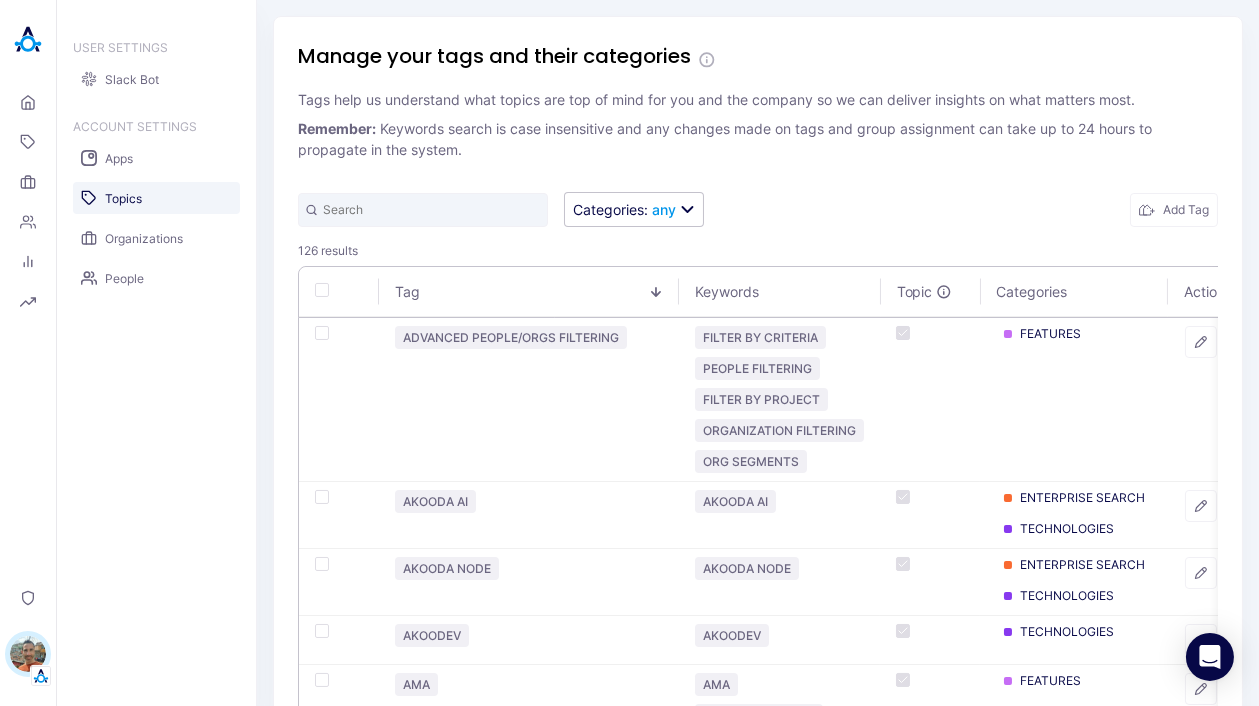 click on "Categories :  any Add Tag" at bounding box center [758, 209] 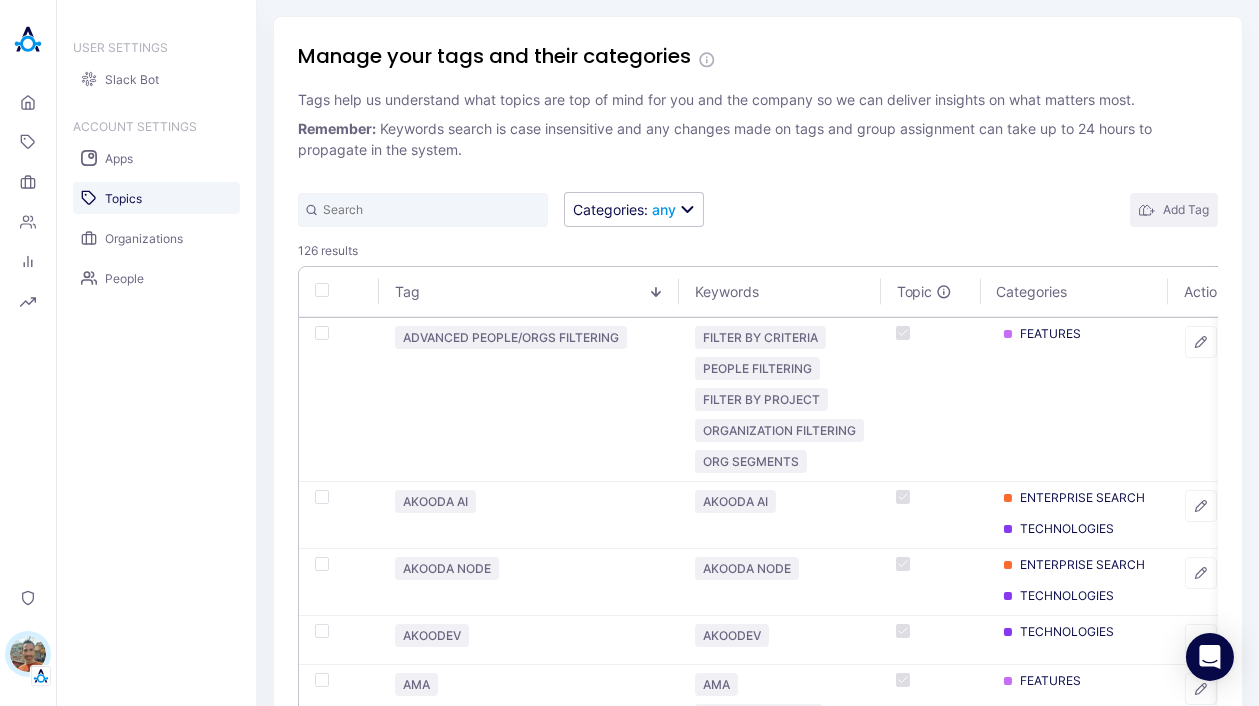 click on "Add Tag" at bounding box center (1174, 210) 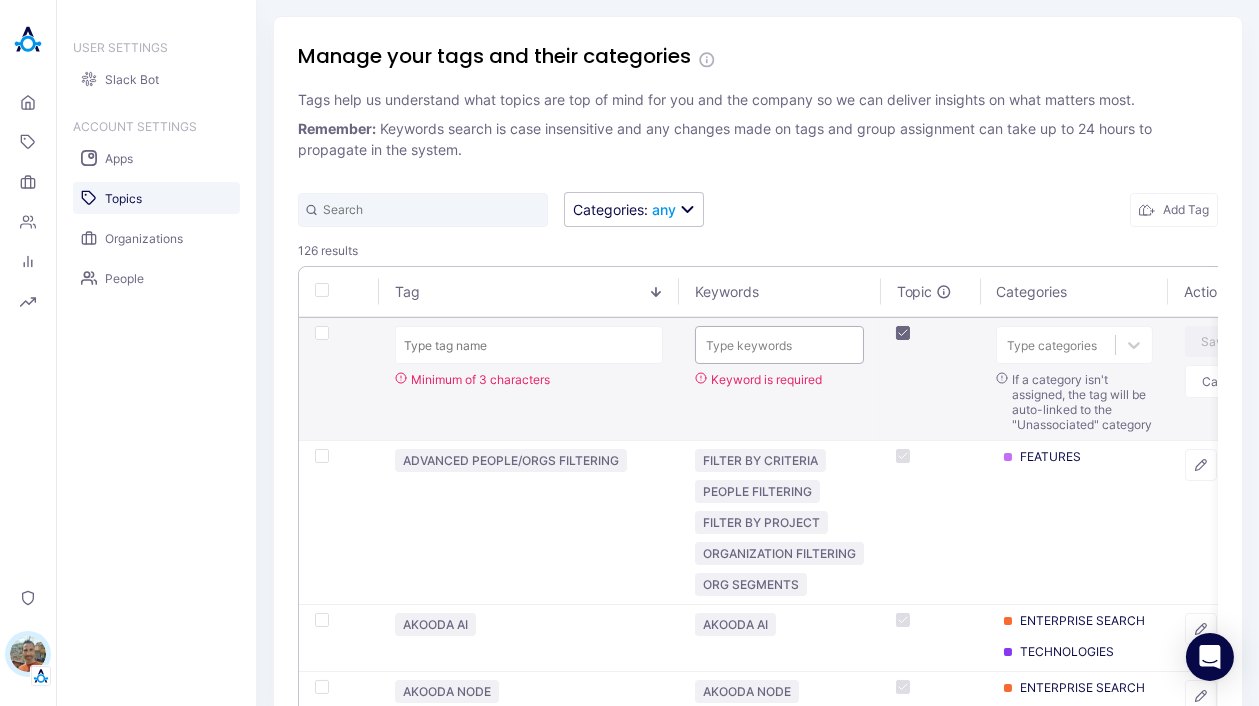 click at bounding box center (779, 345) 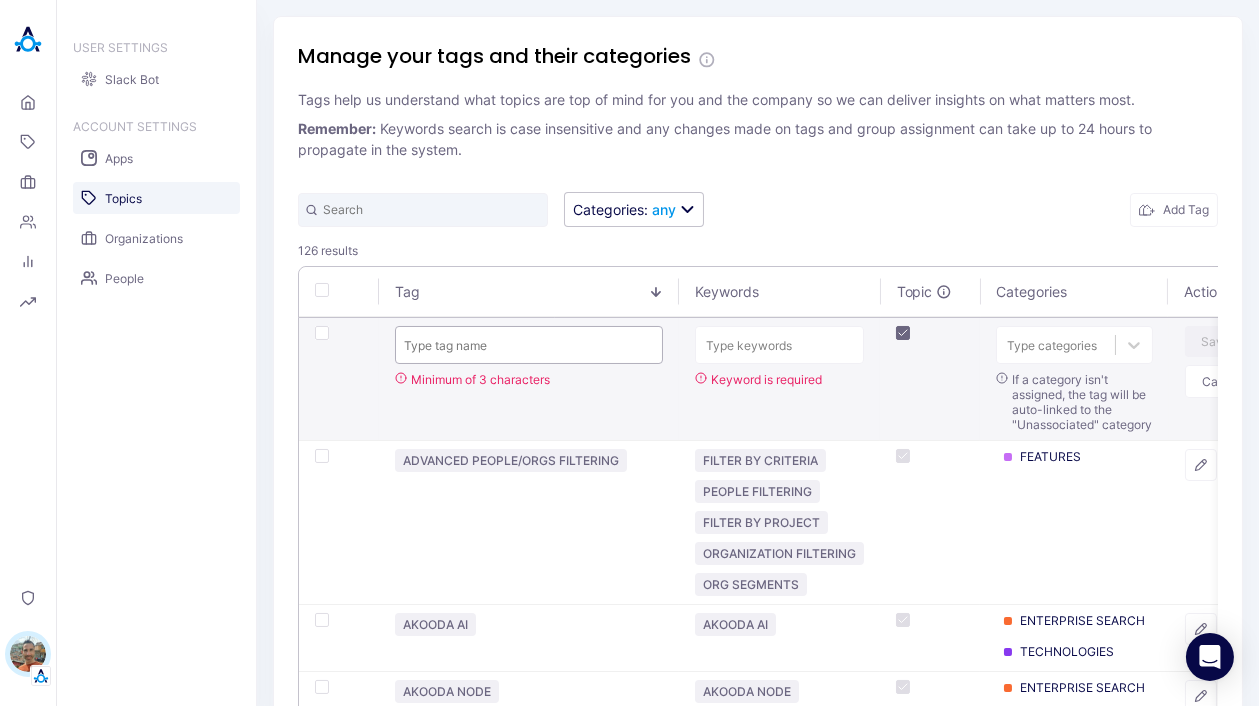 click at bounding box center (529, 345) 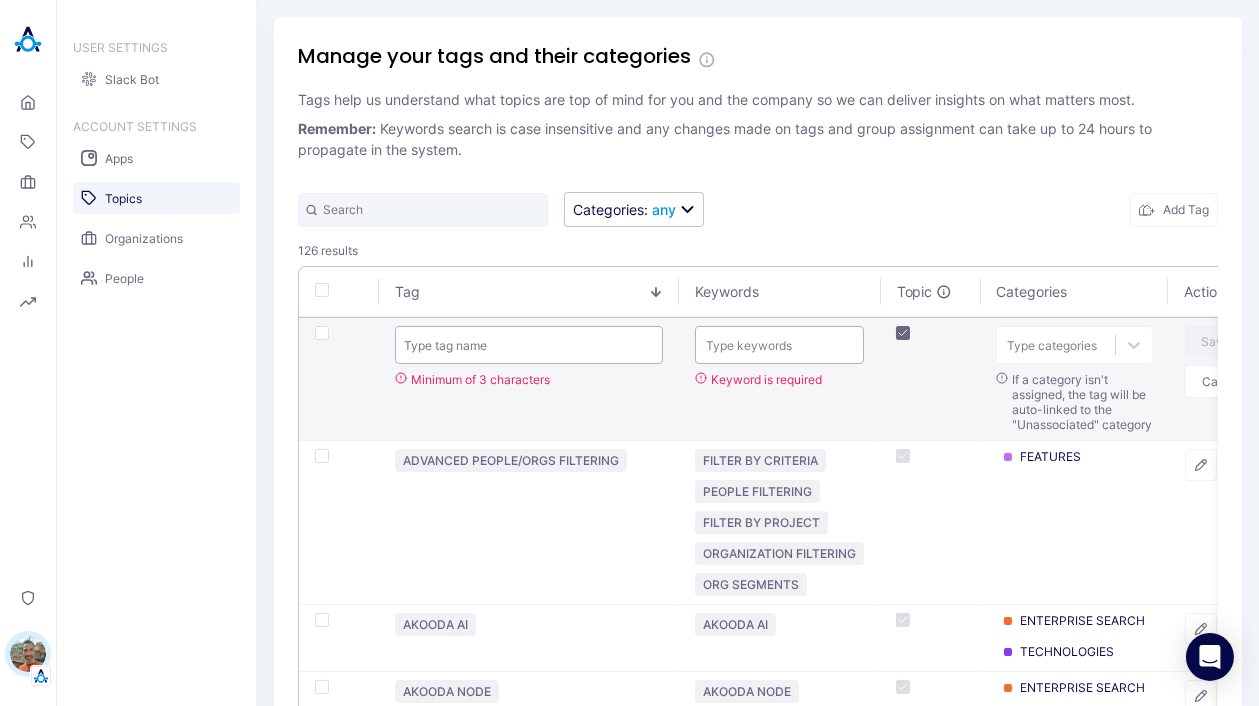 scroll, scrollTop: 0, scrollLeft: 120, axis: horizontal 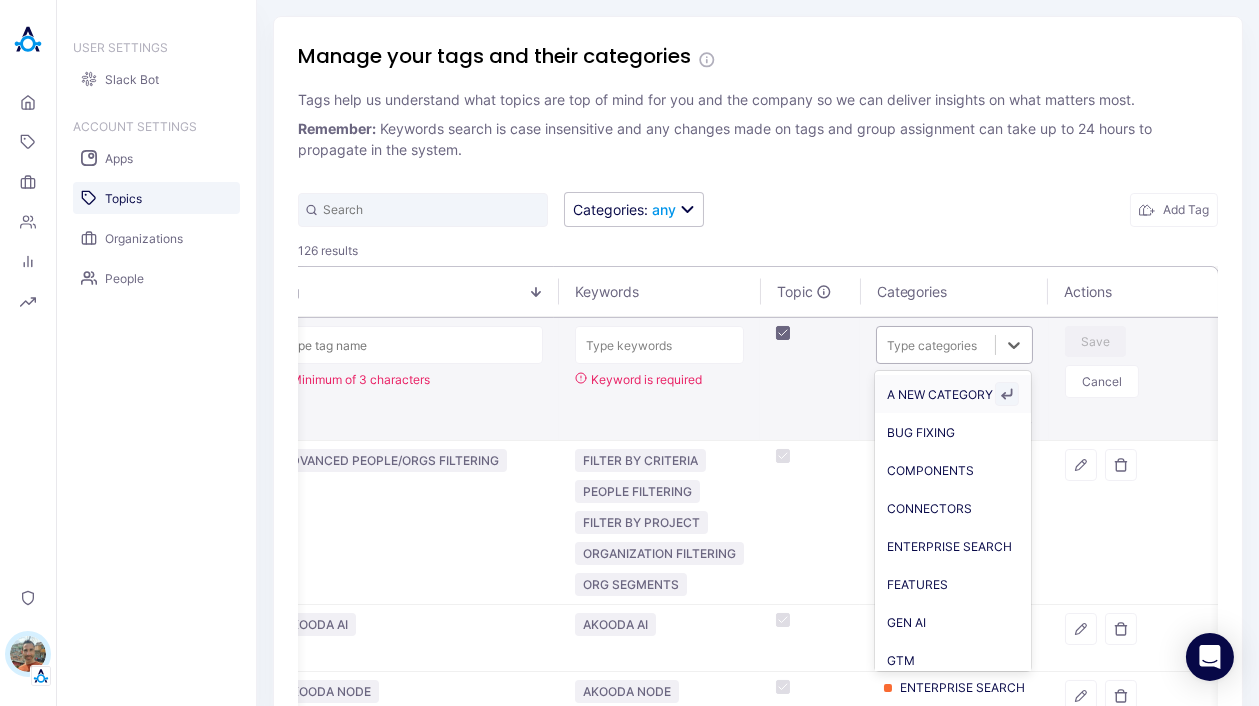 click at bounding box center (936, 345) 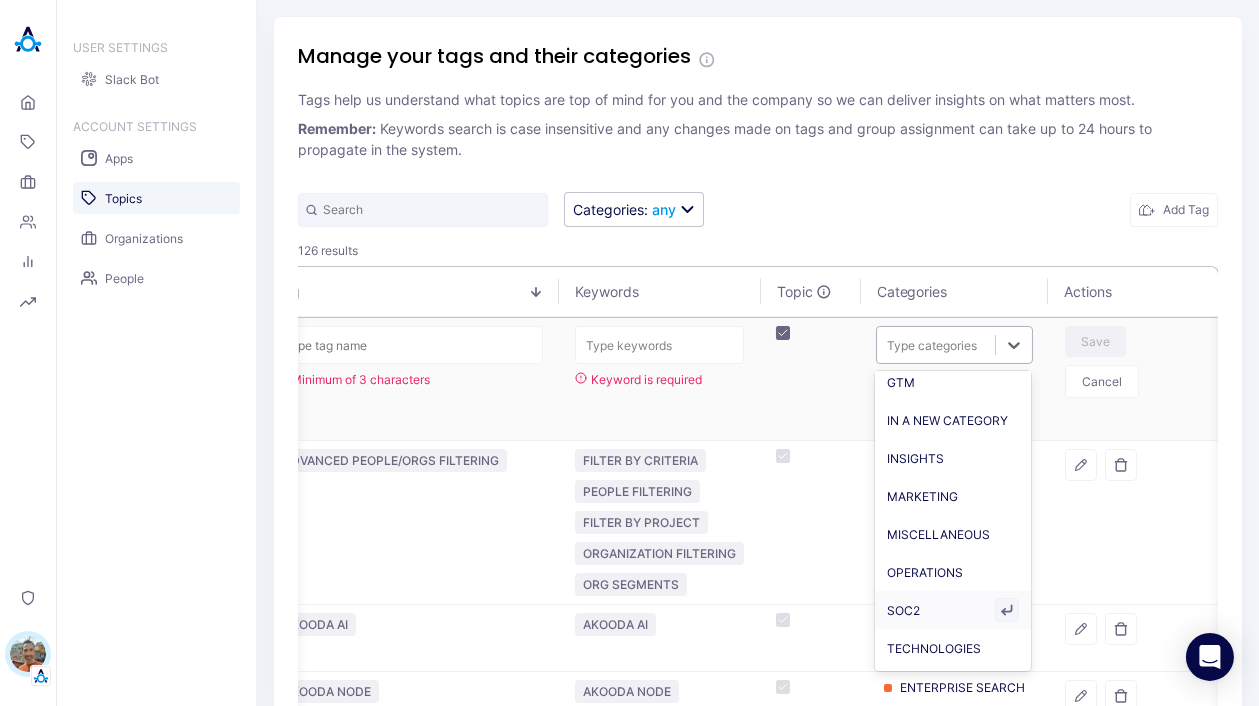 scroll, scrollTop: 0, scrollLeft: 0, axis: both 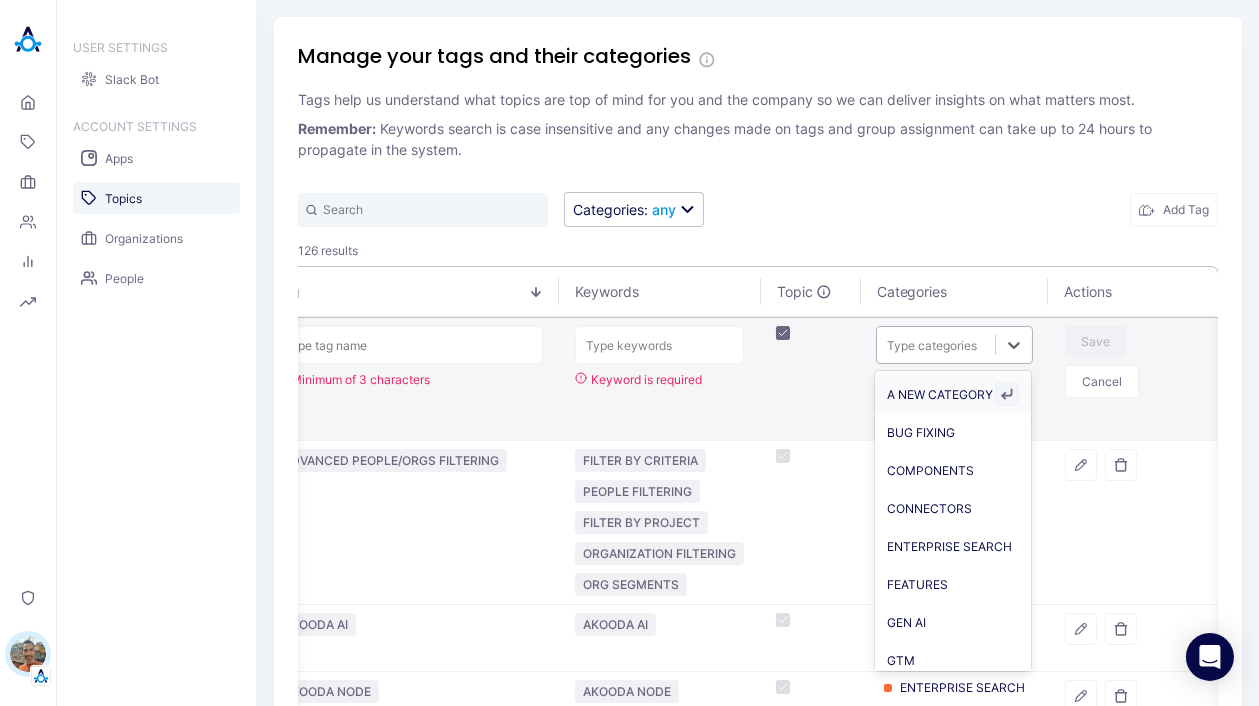 click at bounding box center (810, 379) 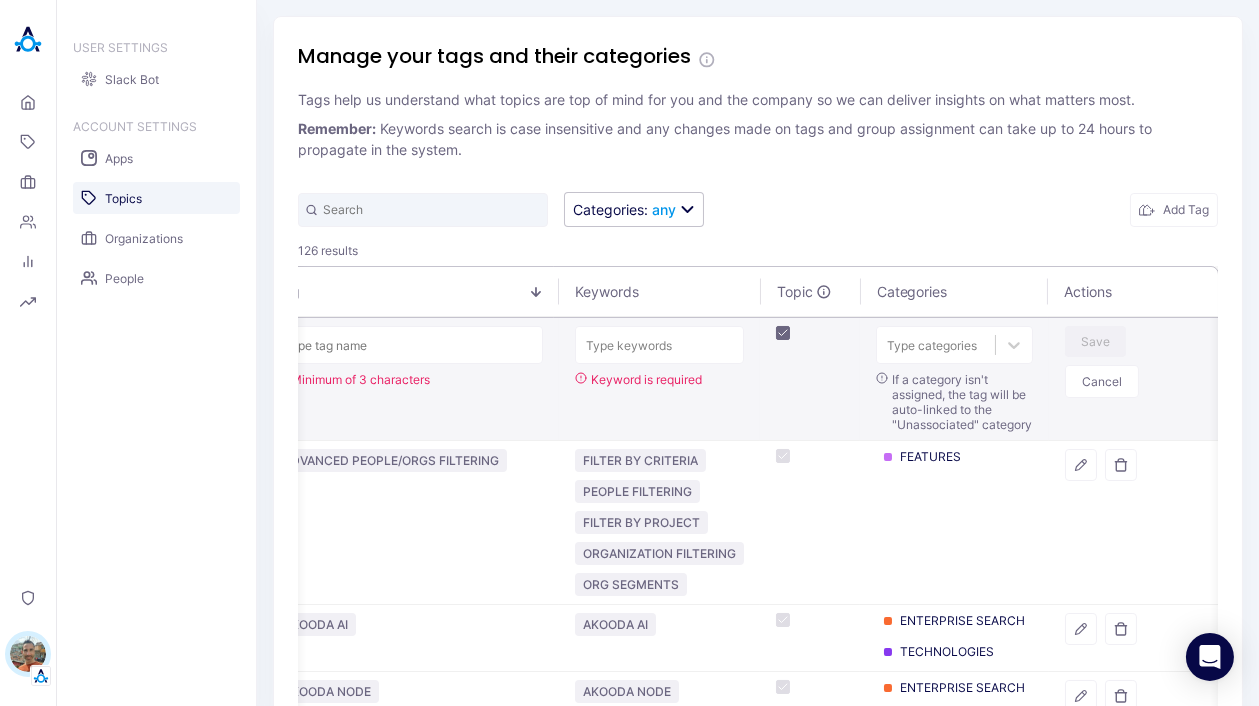 scroll, scrollTop: 0, scrollLeft: 0, axis: both 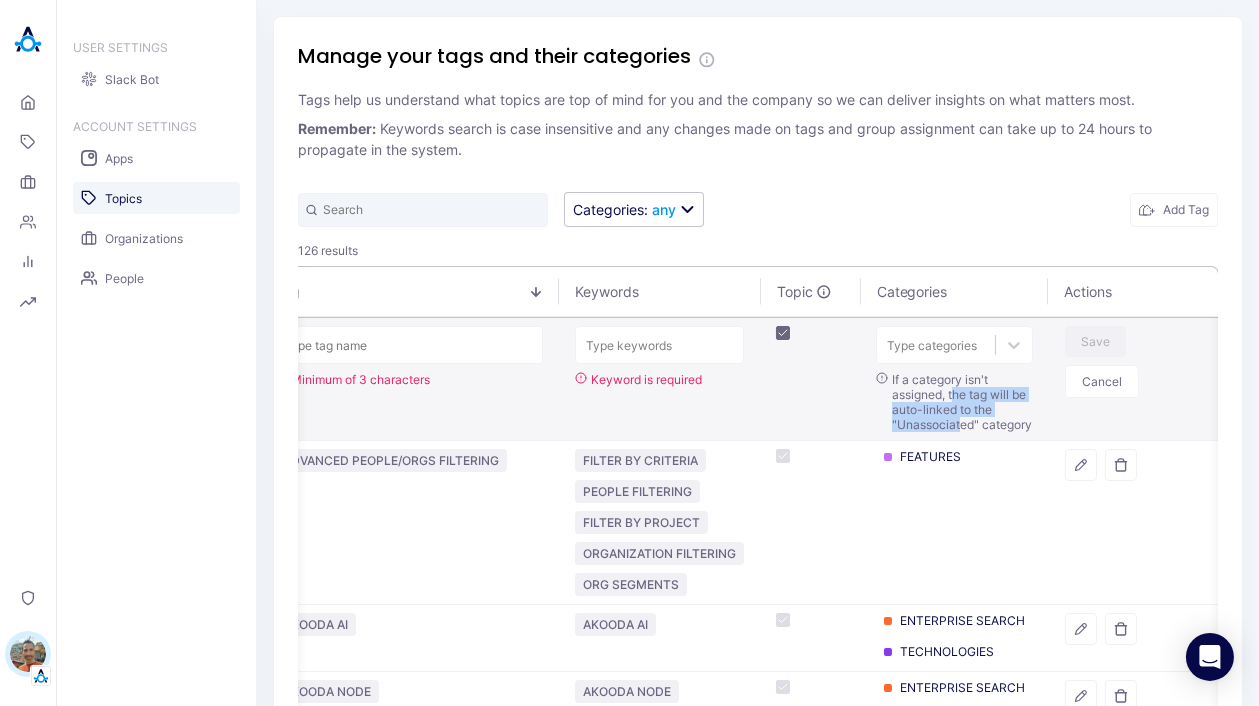 drag, startPoint x: 954, startPoint y: 397, endPoint x: 962, endPoint y: 424, distance: 28.160255 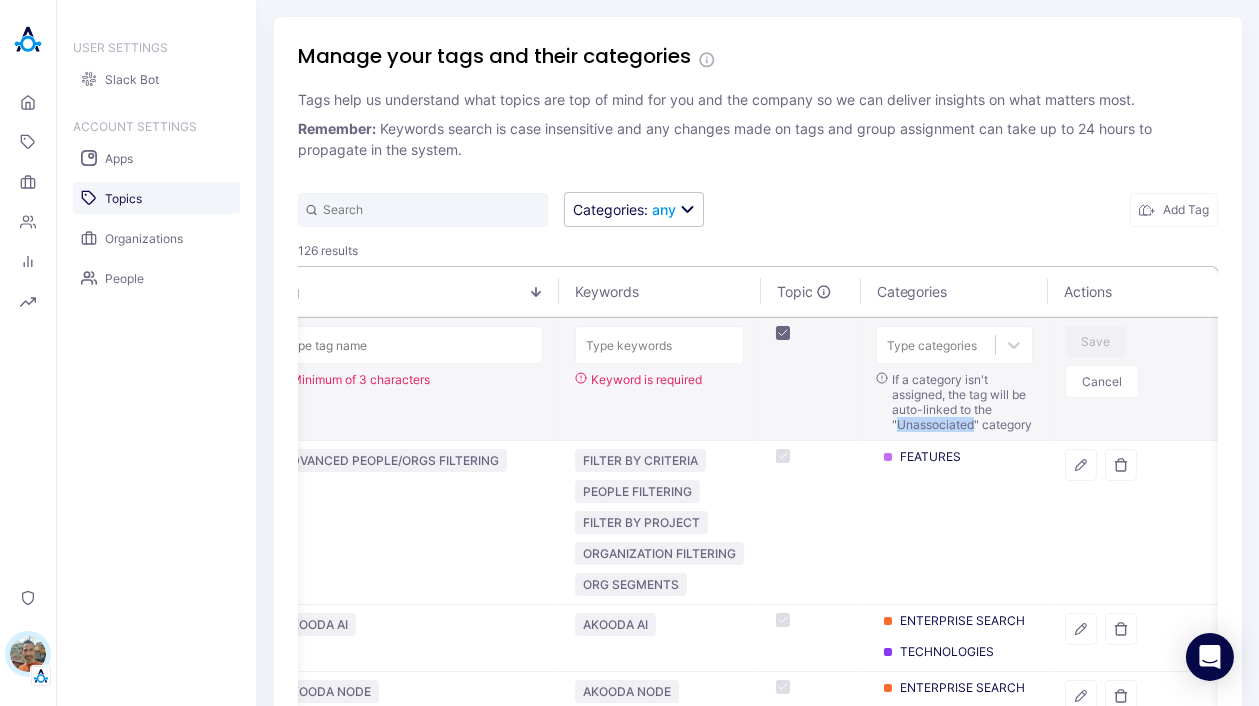 click on "If a category isn't assigned, the tag will be auto-linked to the "Unassociated" category" at bounding box center [962, 402] 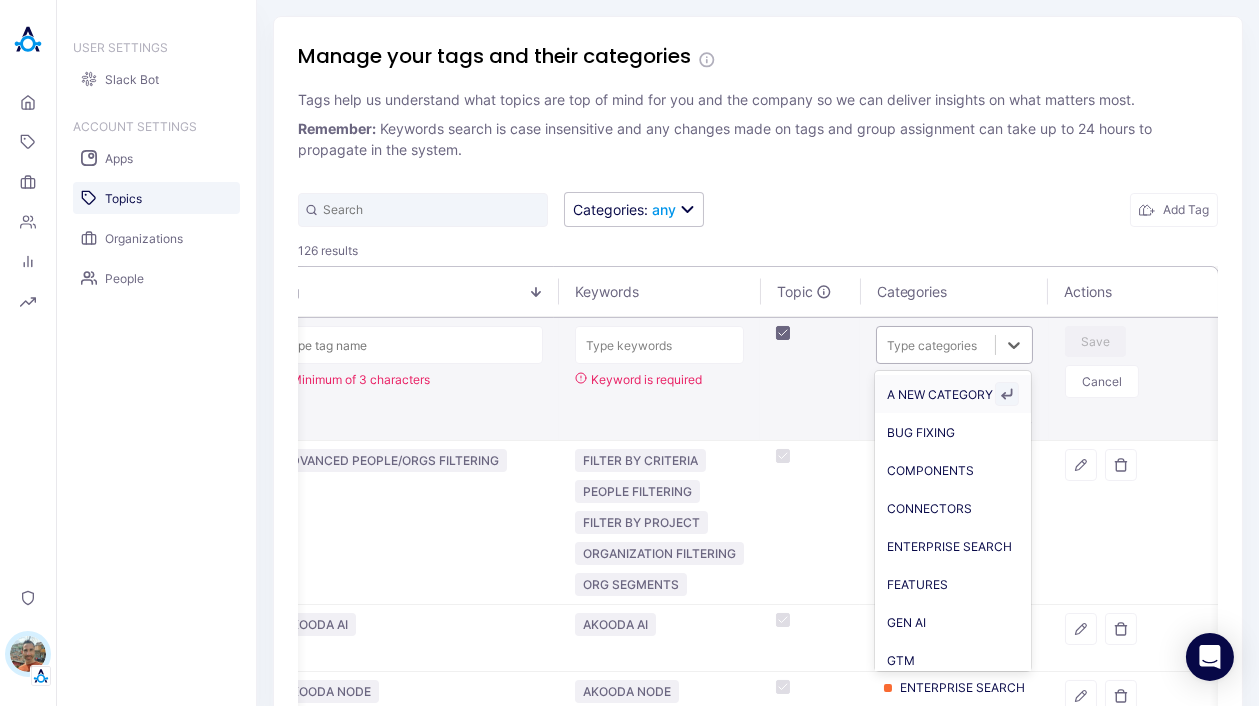 click at bounding box center [936, 345] 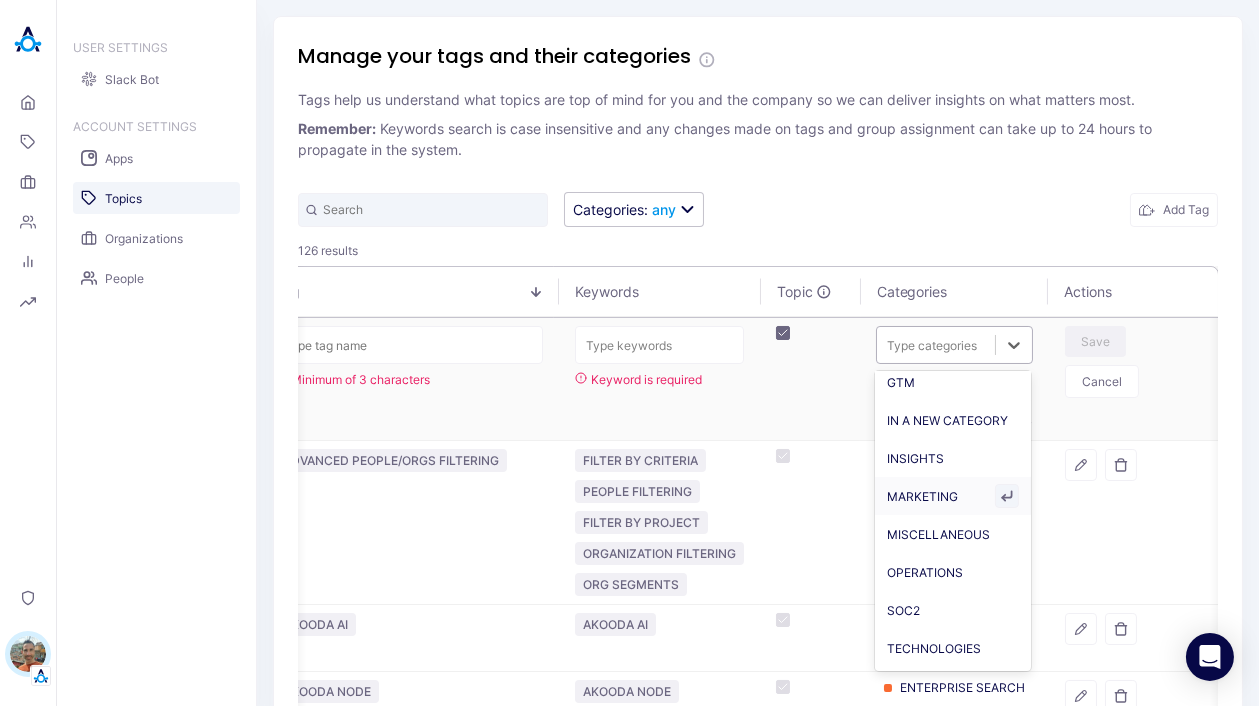 scroll, scrollTop: 0, scrollLeft: 0, axis: both 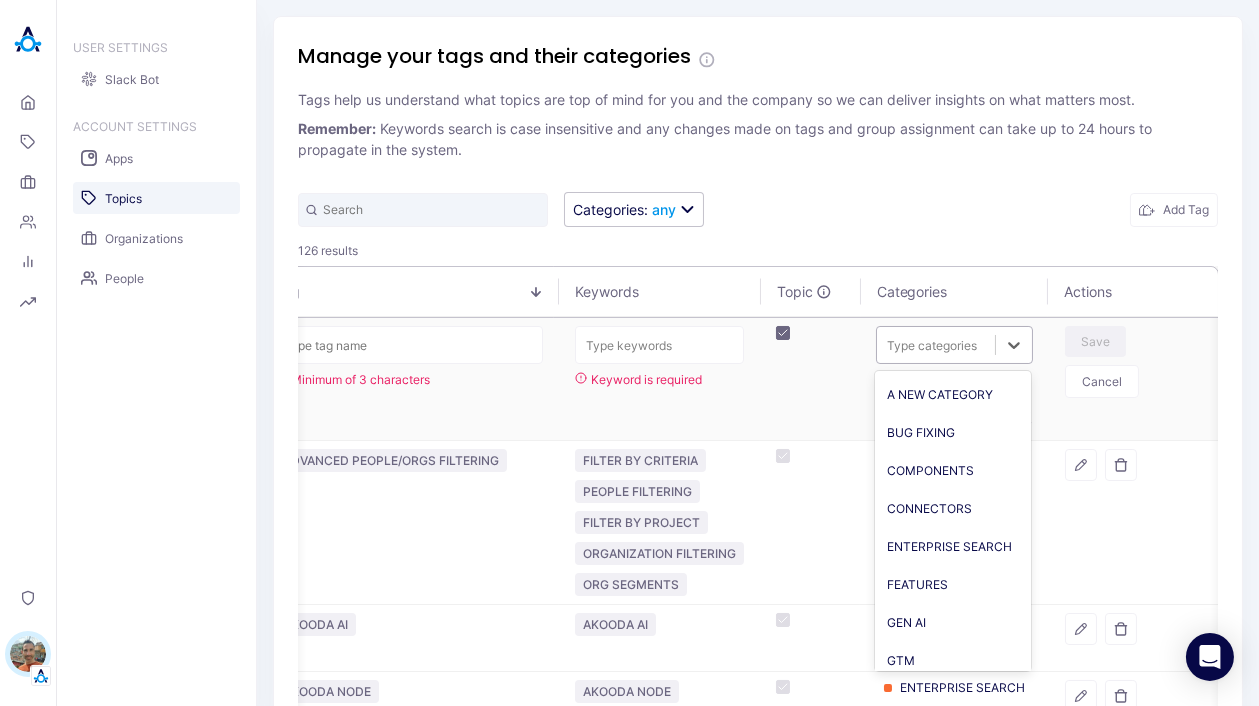 click on "Manage your tags and their categories Tags help us understand what topics are top of mind for you and the company so we can deliver insights on what matters most. Remember:   Keywords search is case insensitive and any changes made on tags and group assignment can take up to 24 hours to propagate in the system." at bounding box center (758, 108) 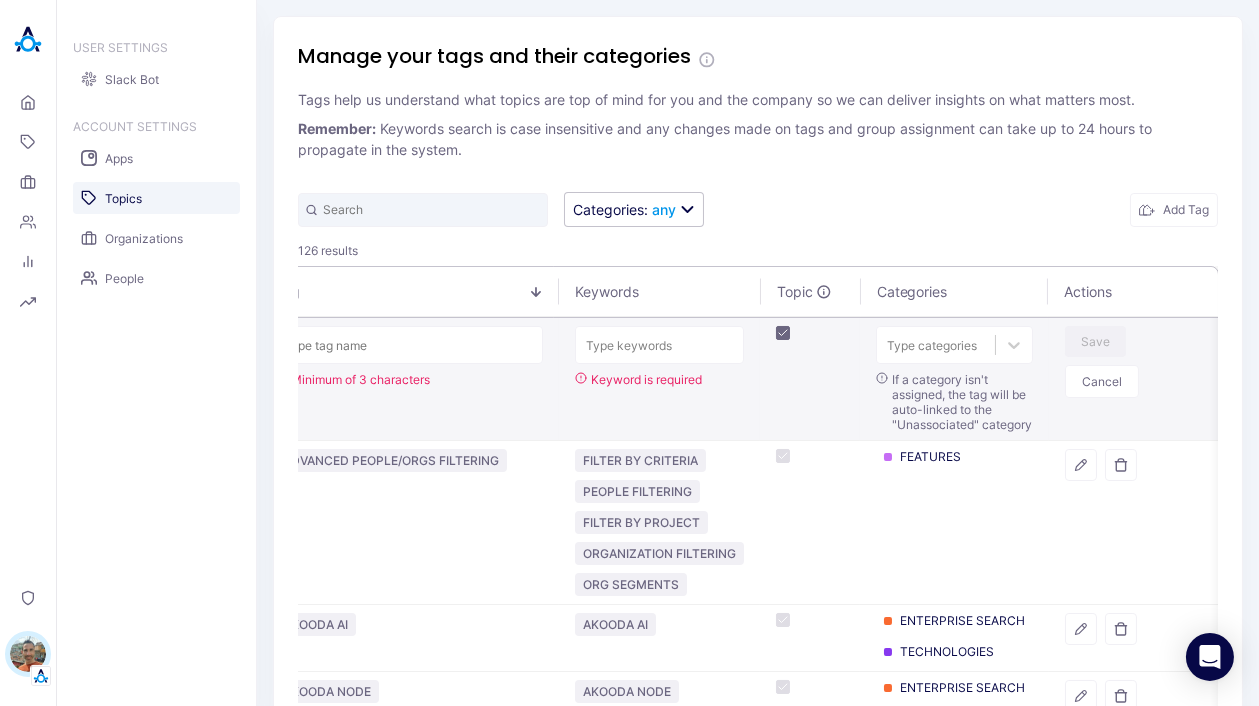 scroll, scrollTop: 0, scrollLeft: 0, axis: both 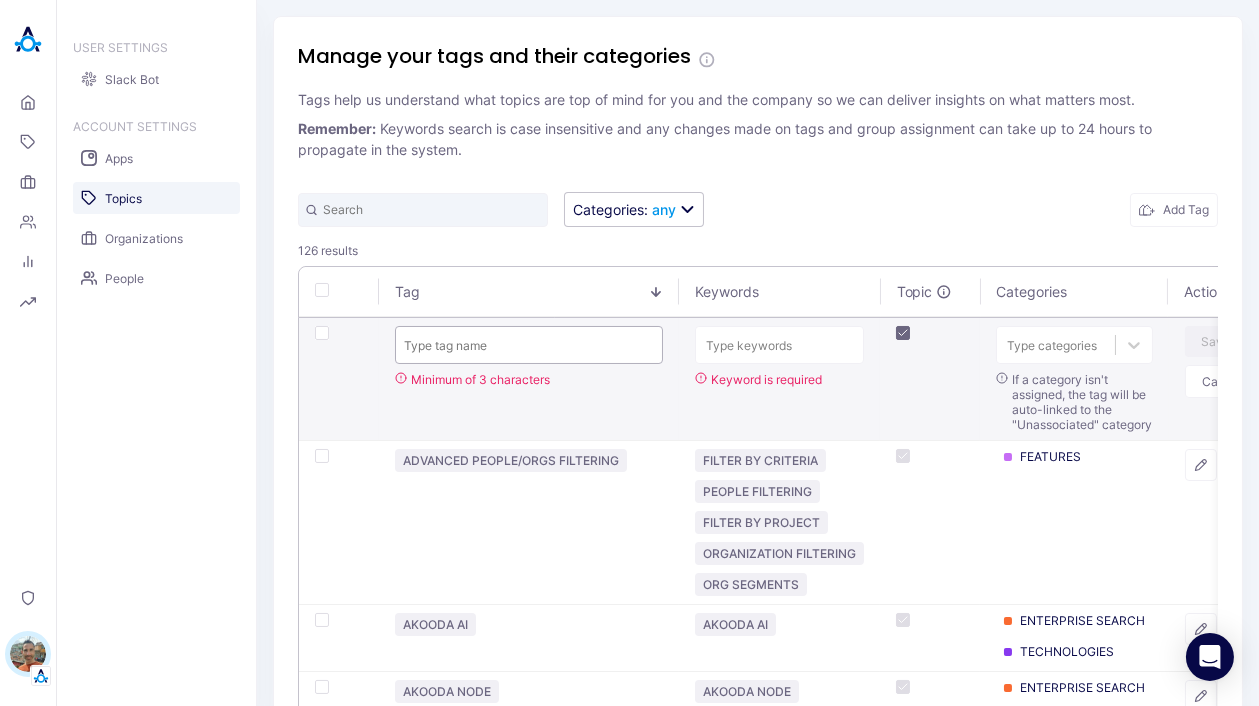 click at bounding box center (529, 345) 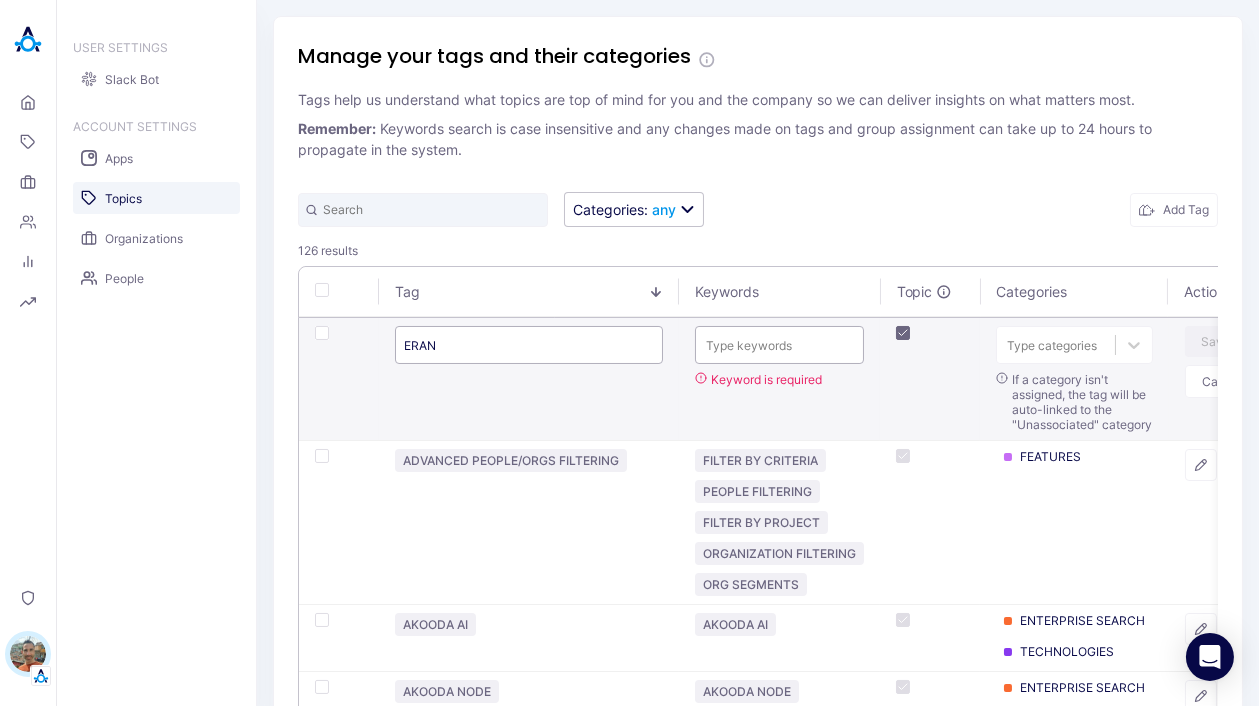 type on "ERAN" 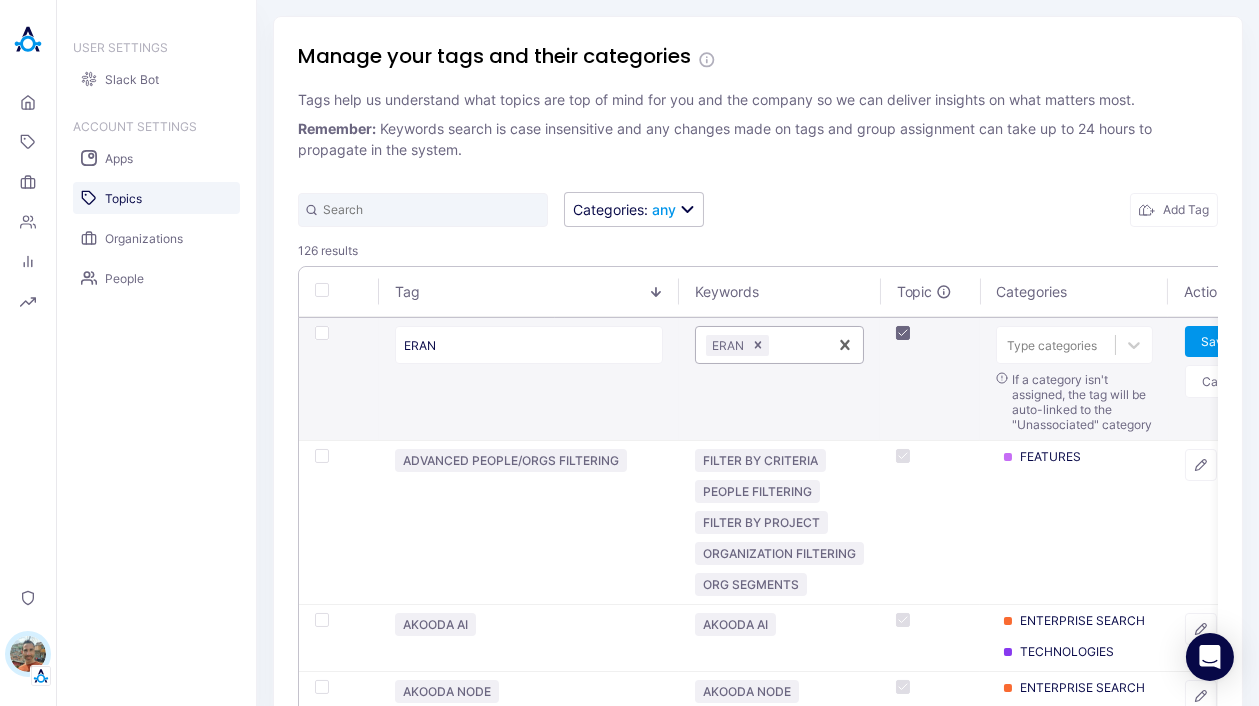 click at bounding box center (795, 345) 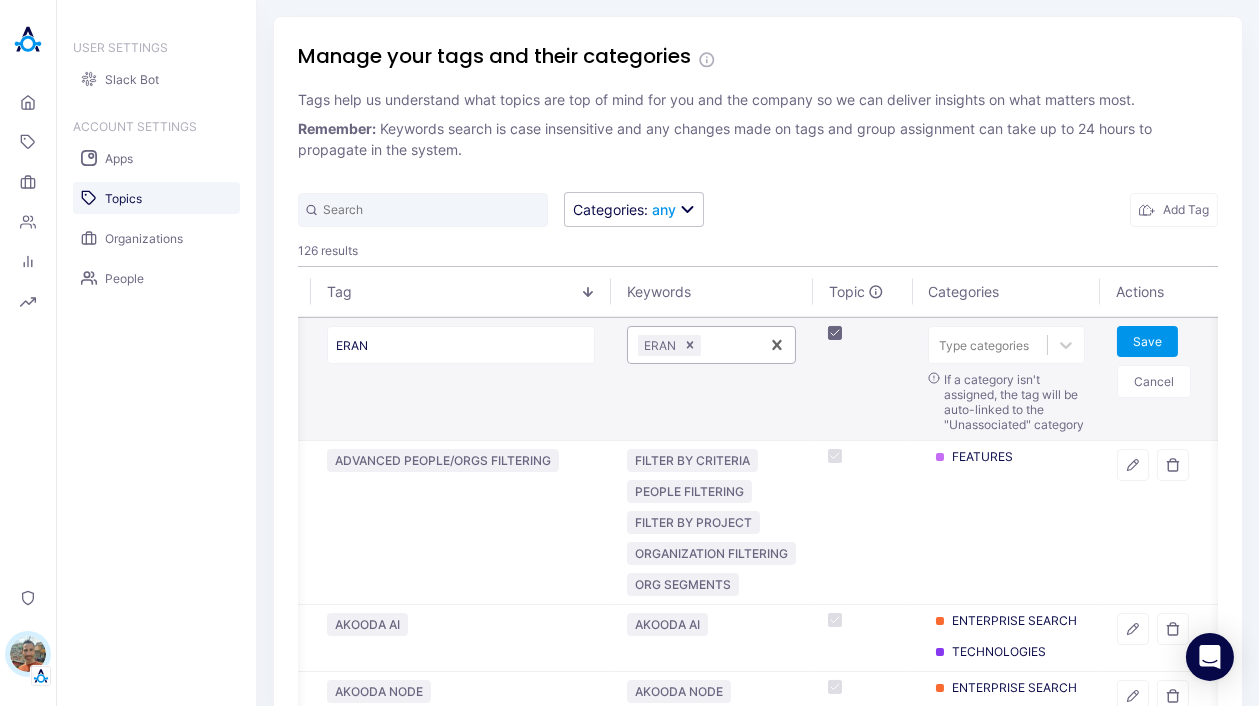 scroll, scrollTop: 0, scrollLeft: 120, axis: horizontal 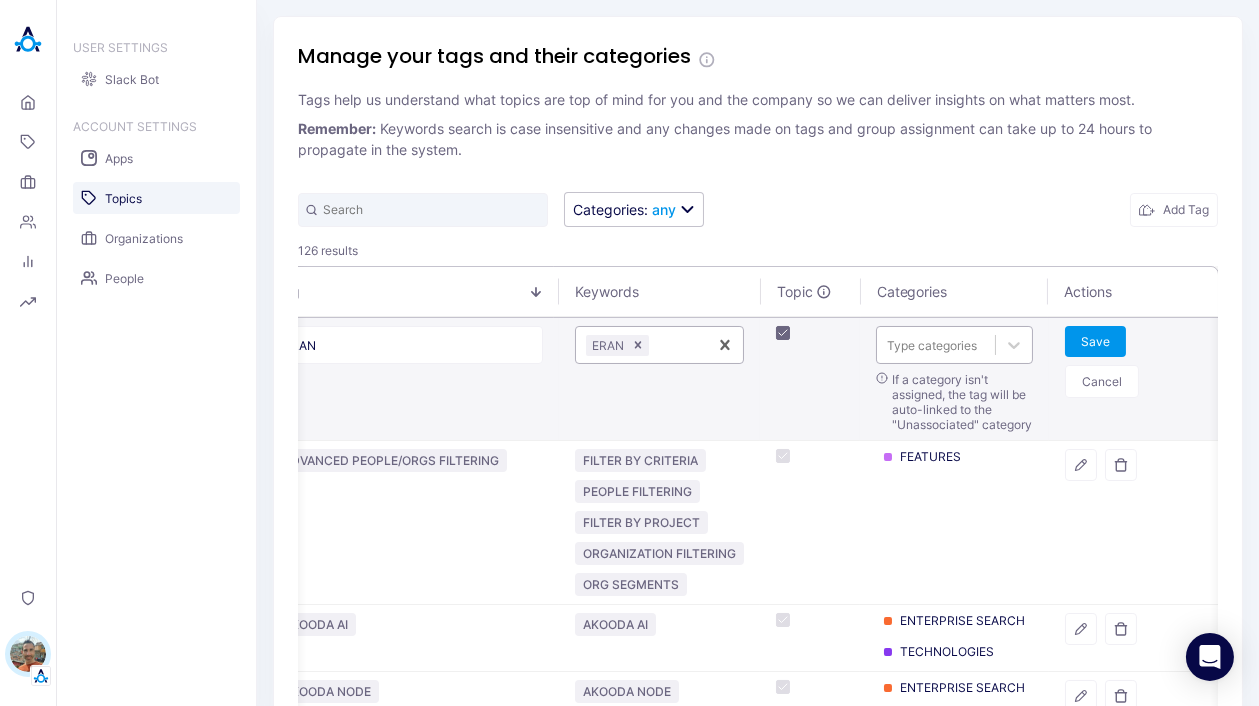 click at bounding box center [936, 345] 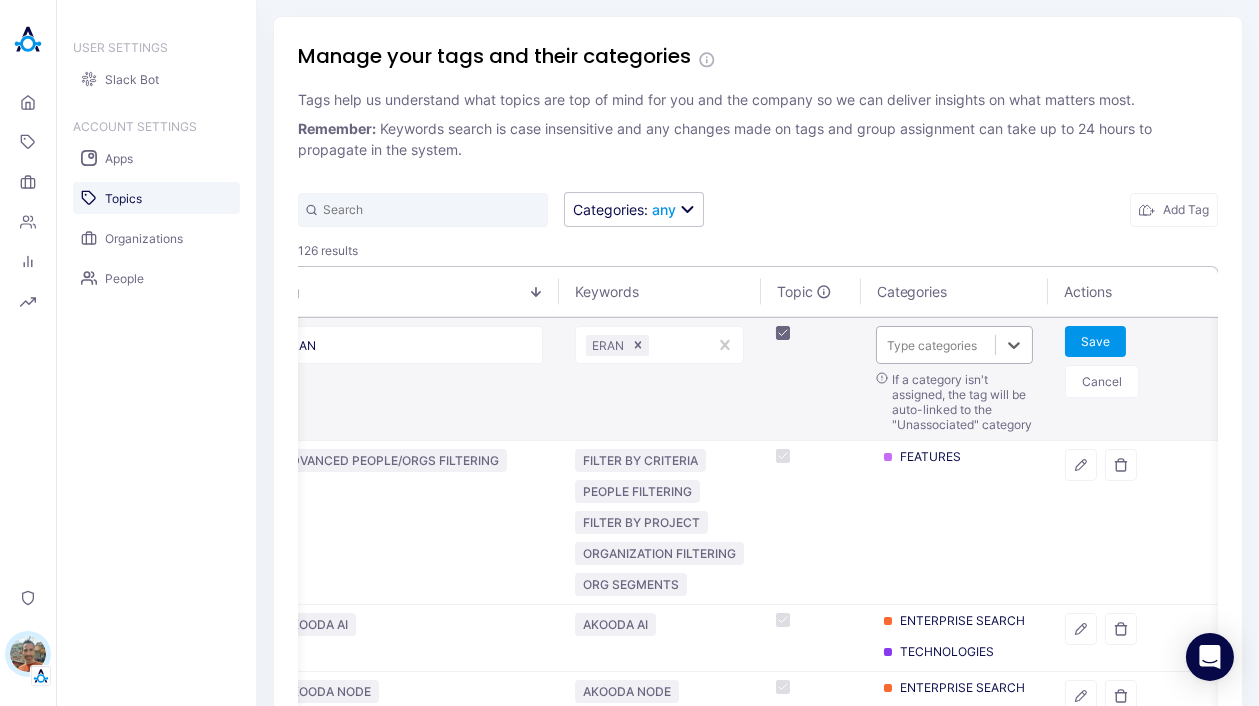 click at bounding box center [936, 345] 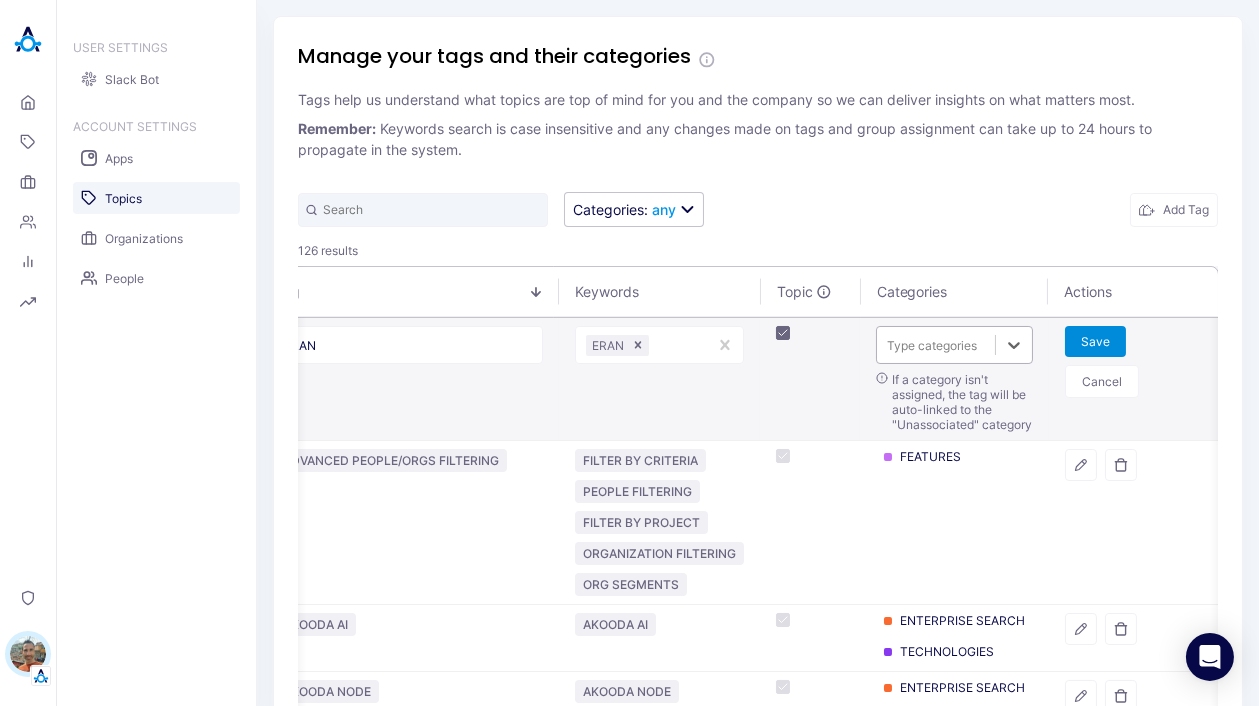 click on "Save" at bounding box center (1095, 341) 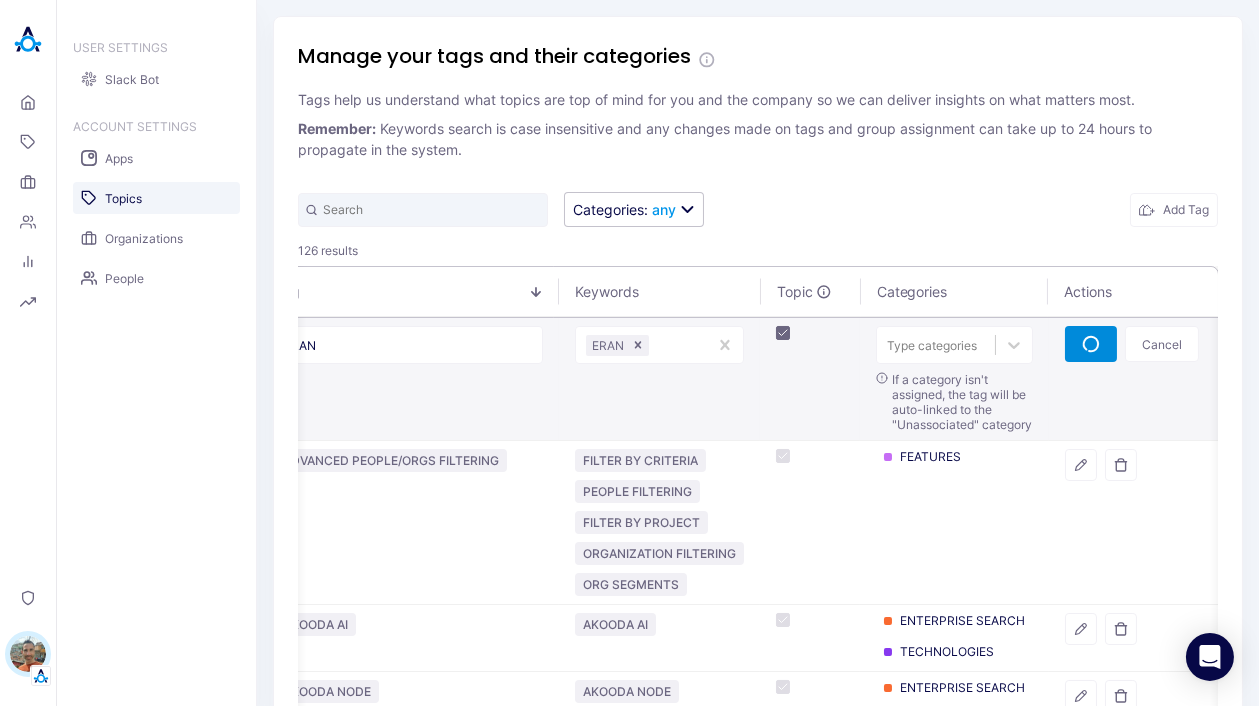 scroll, scrollTop: 0, scrollLeft: 0, axis: both 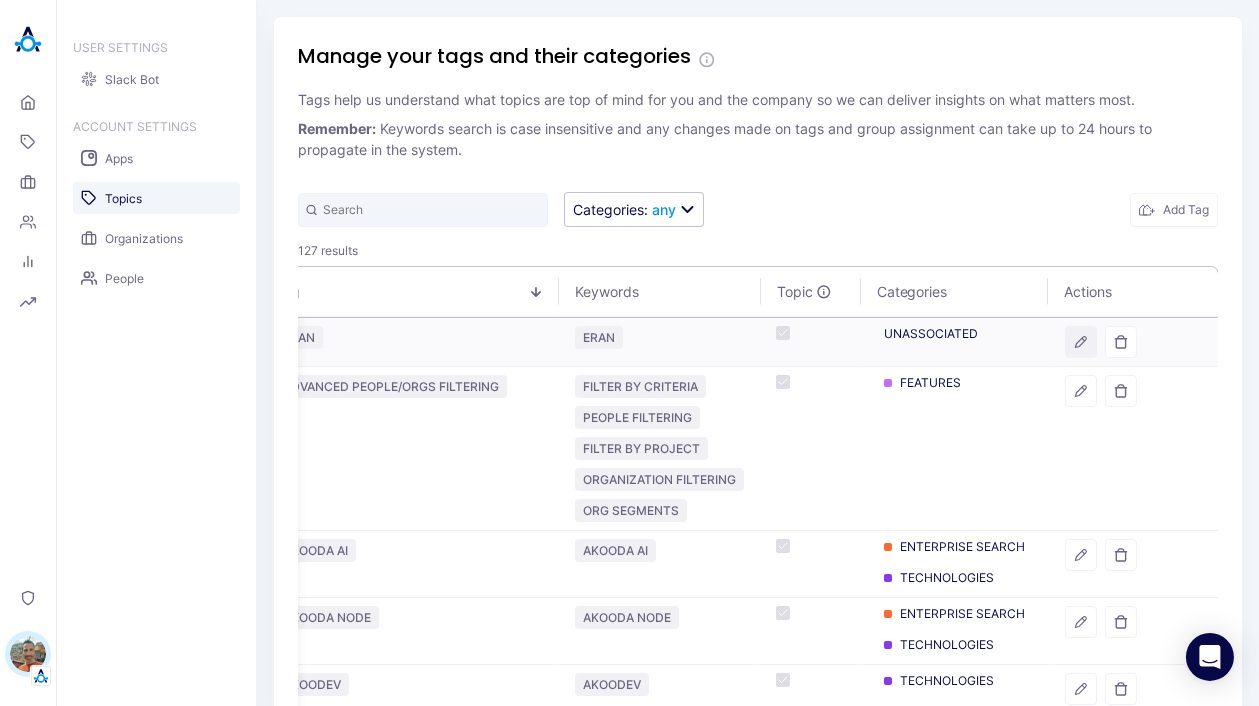 click 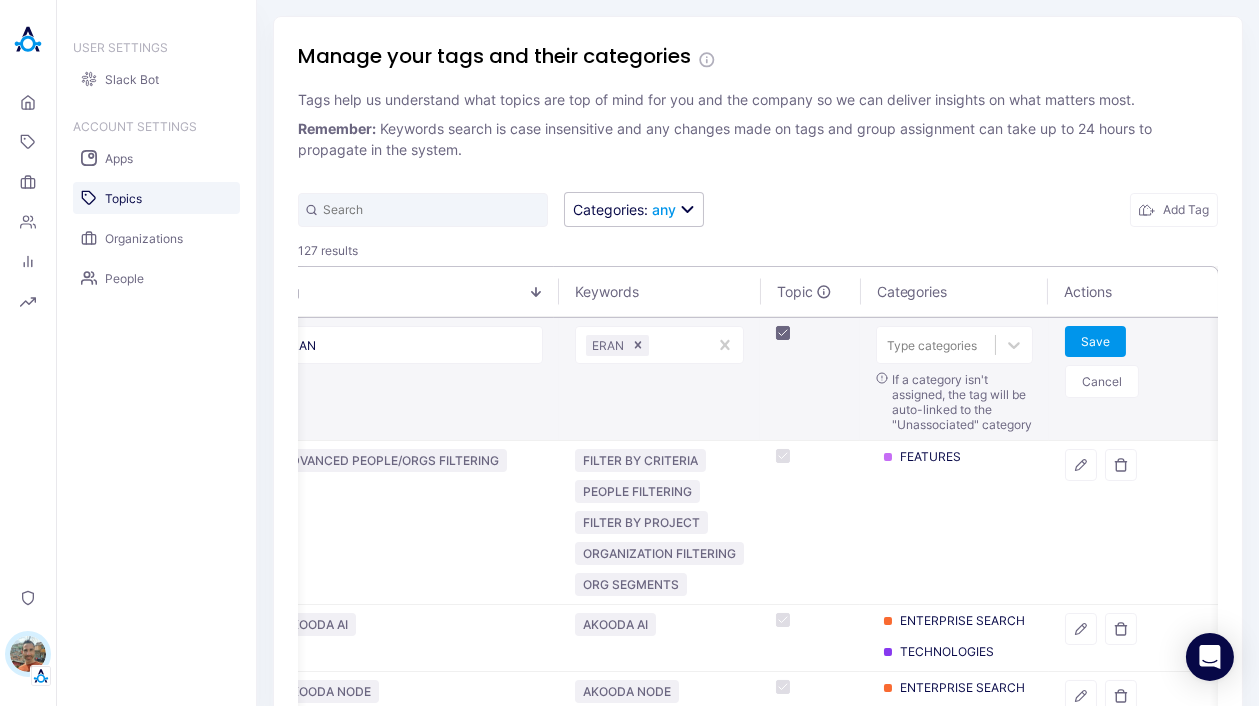 click at bounding box center (783, 333) 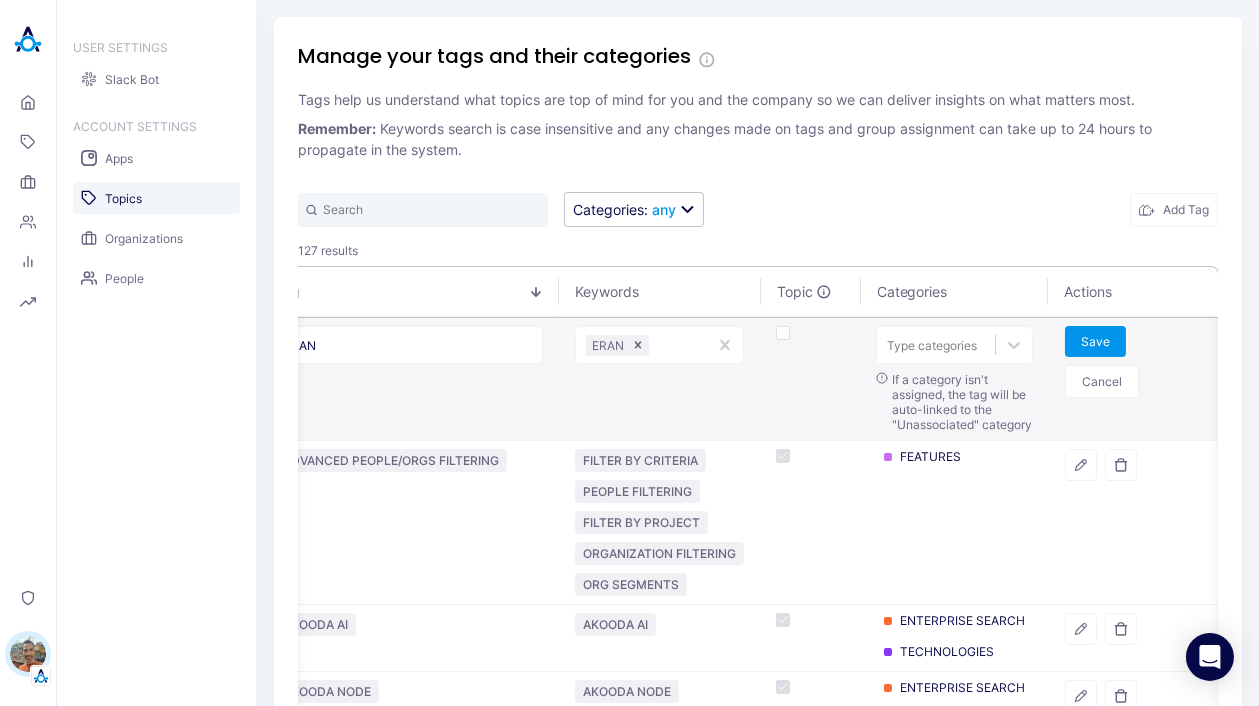 checkbox on "false" 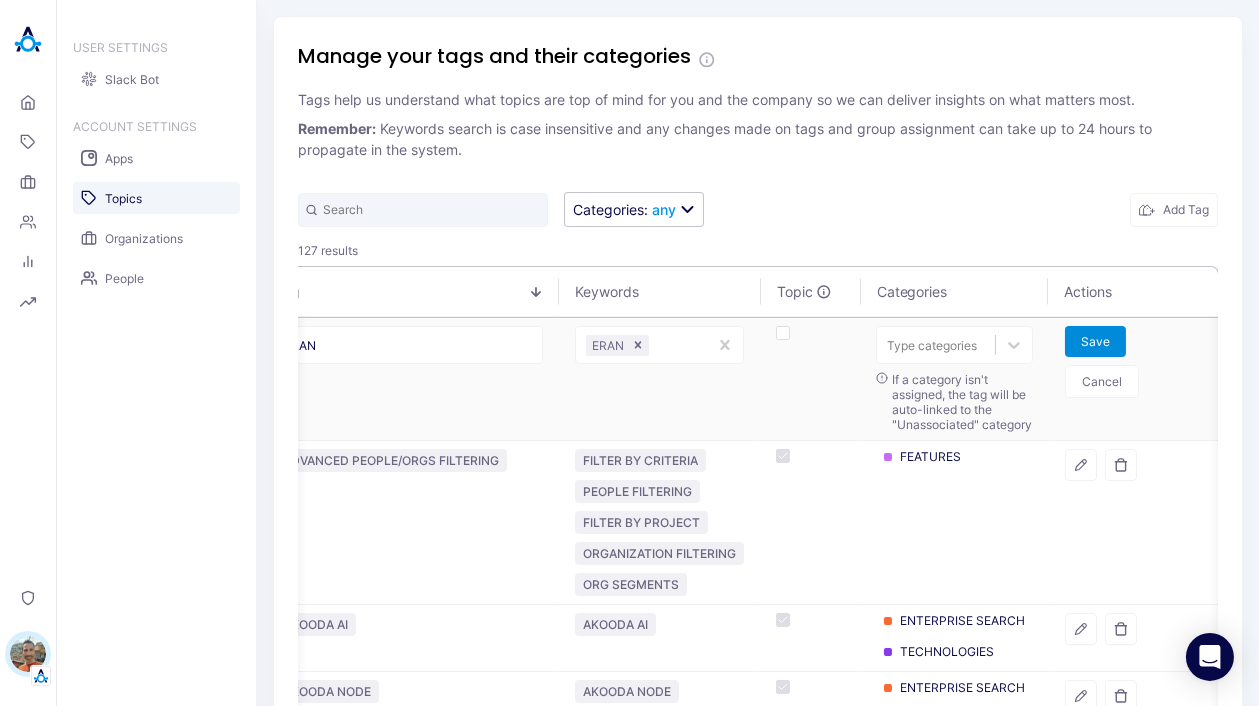click on "Save" at bounding box center [1095, 341] 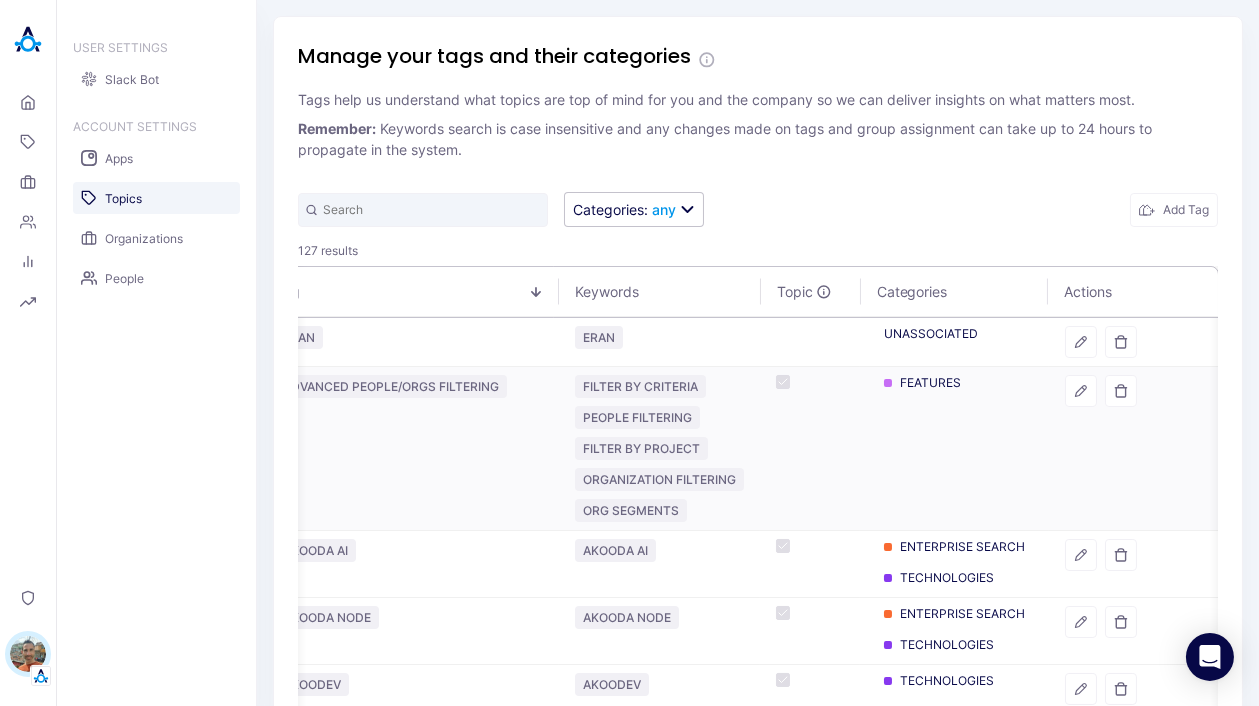 scroll, scrollTop: 0, scrollLeft: 0, axis: both 